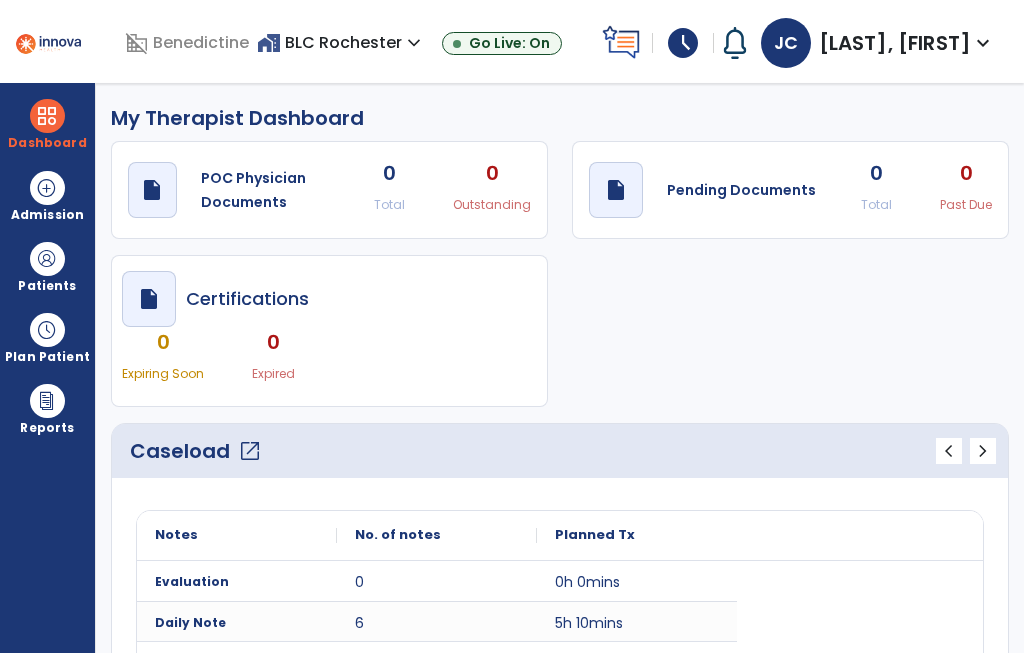 select on "****" 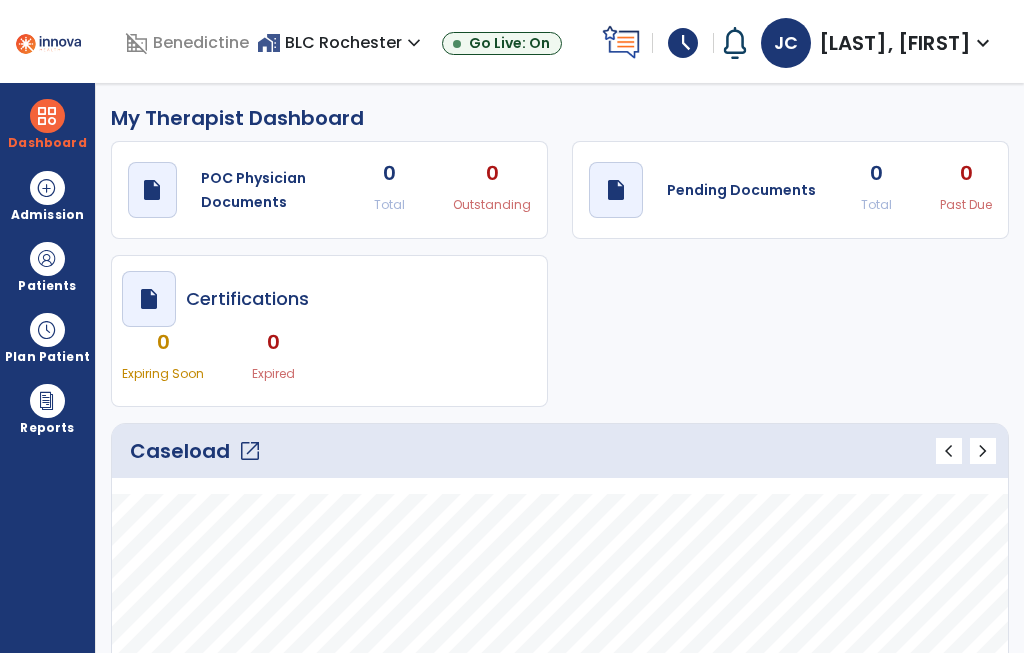 scroll, scrollTop: 0, scrollLeft: 0, axis: both 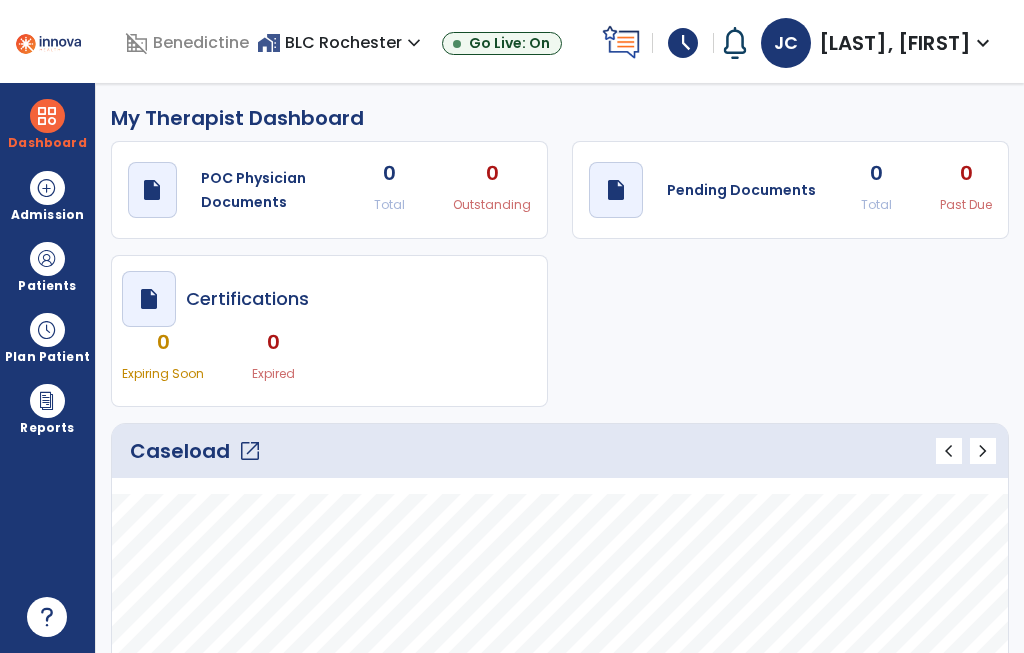 click on "open_in_new" 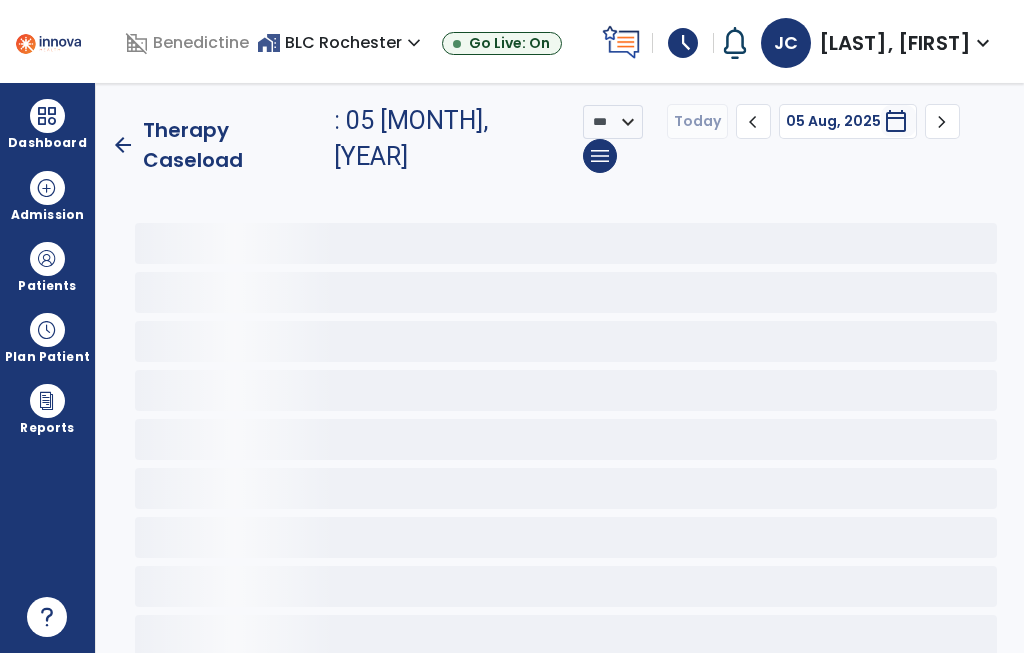 click on "arrow_back" 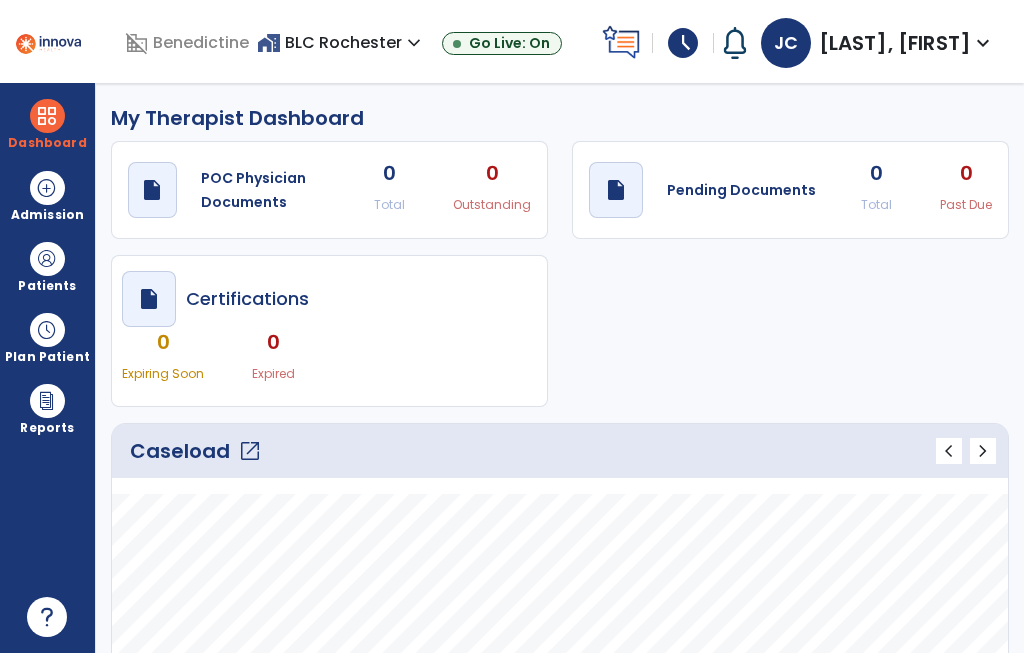 scroll, scrollTop: 0, scrollLeft: 0, axis: both 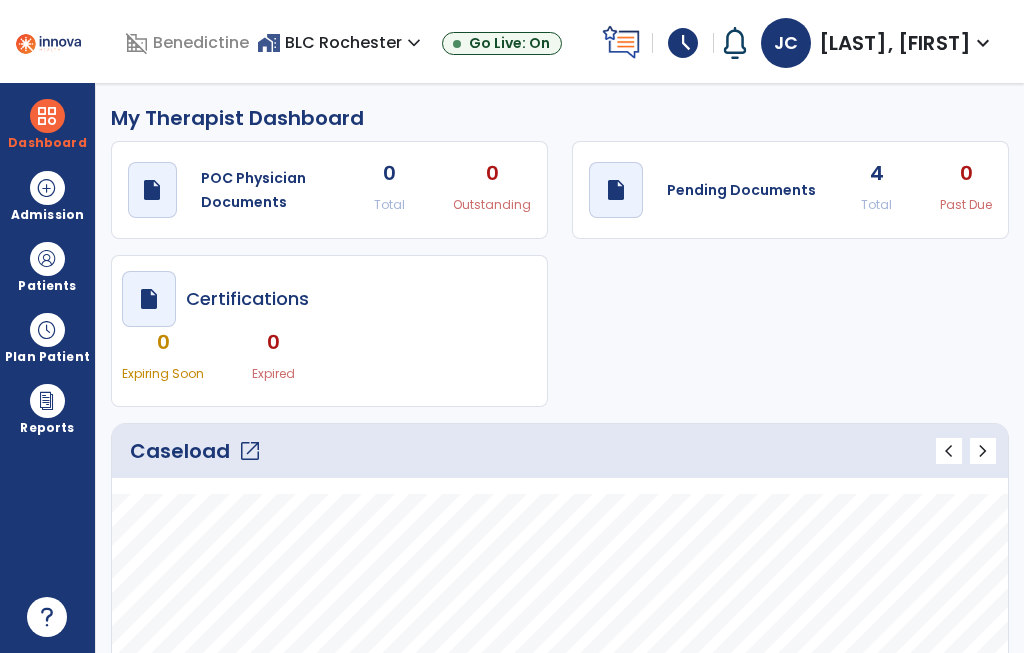 click on "open_in_new" 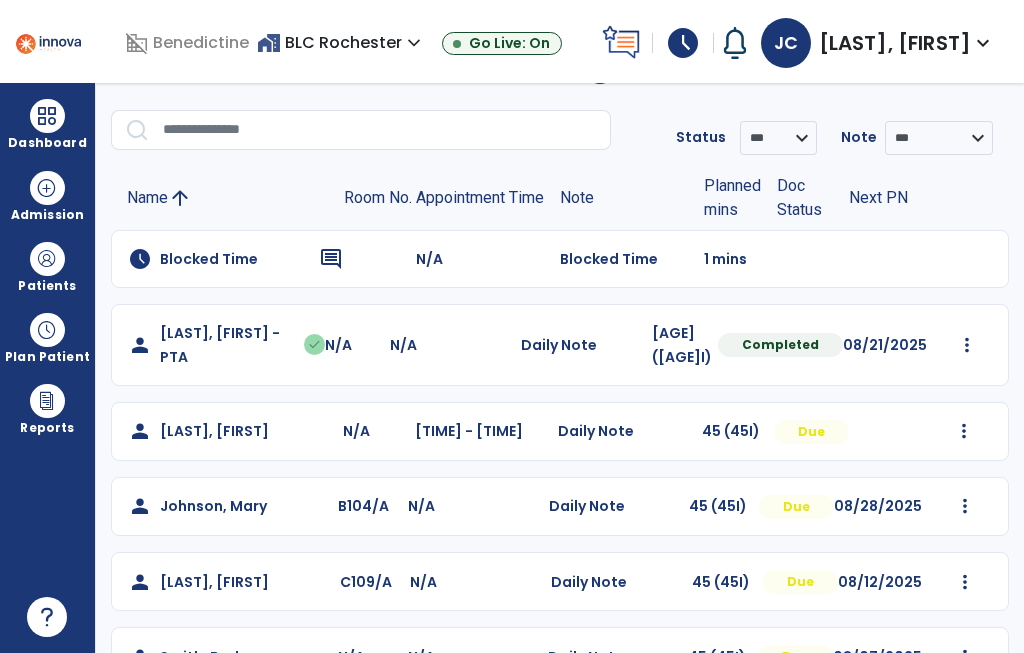 scroll, scrollTop: 88, scrollLeft: 0, axis: vertical 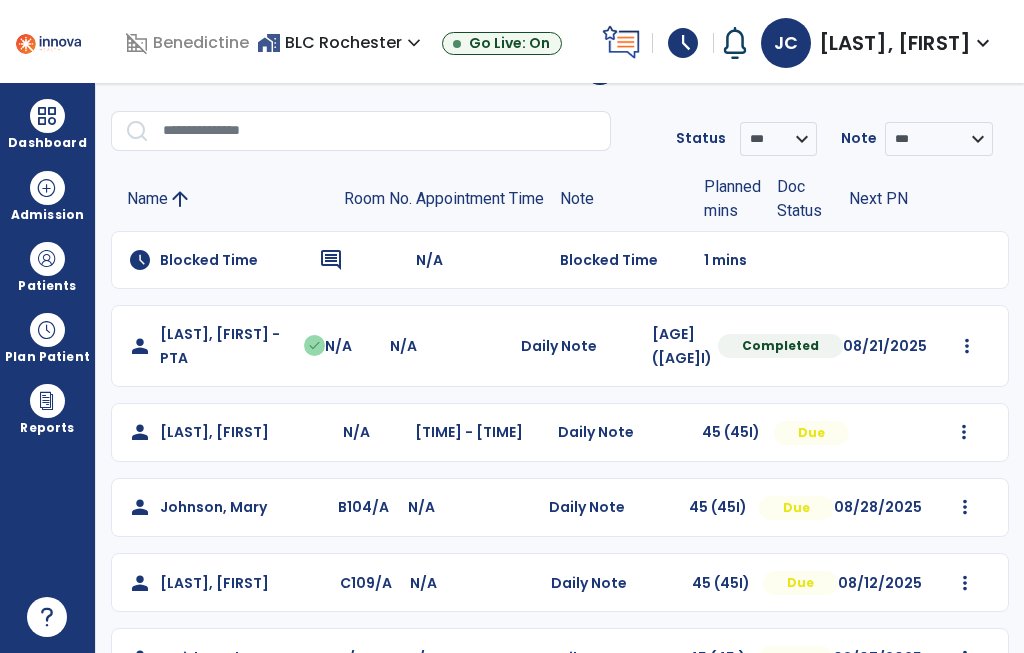 click on "Undo Visit Status   Reset Note   Open Document   G + C Mins" 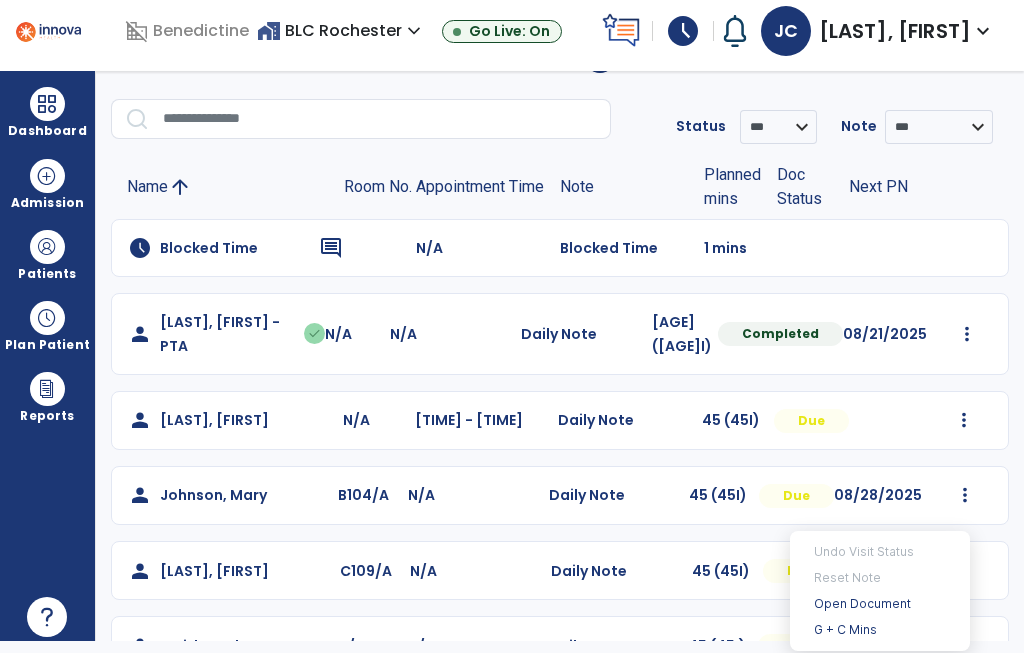 click on "Open Document" at bounding box center [880, 604] 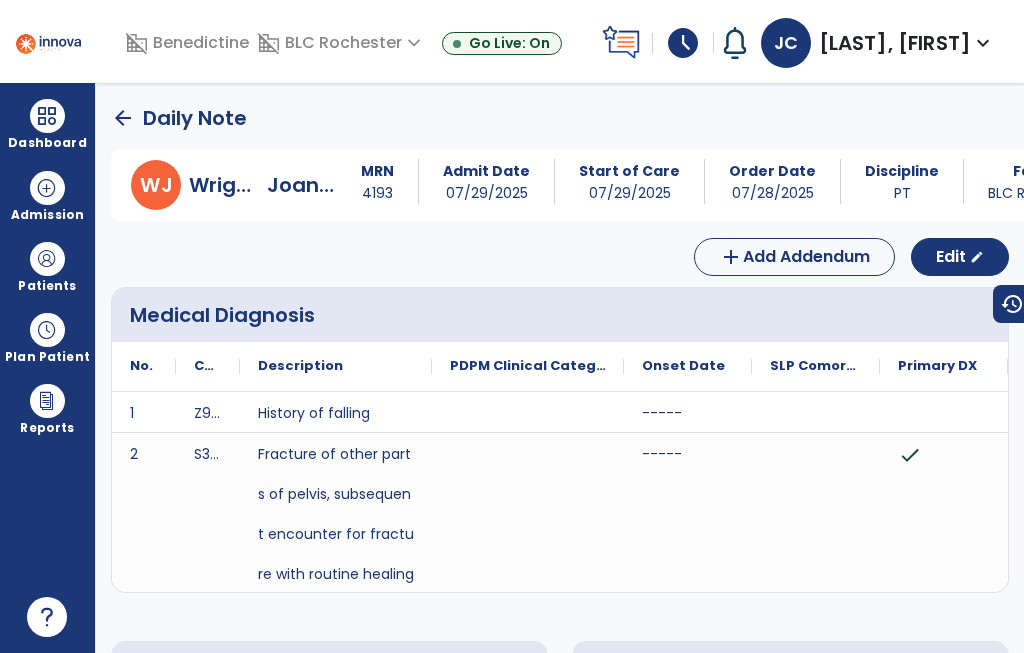 scroll, scrollTop: 0, scrollLeft: 0, axis: both 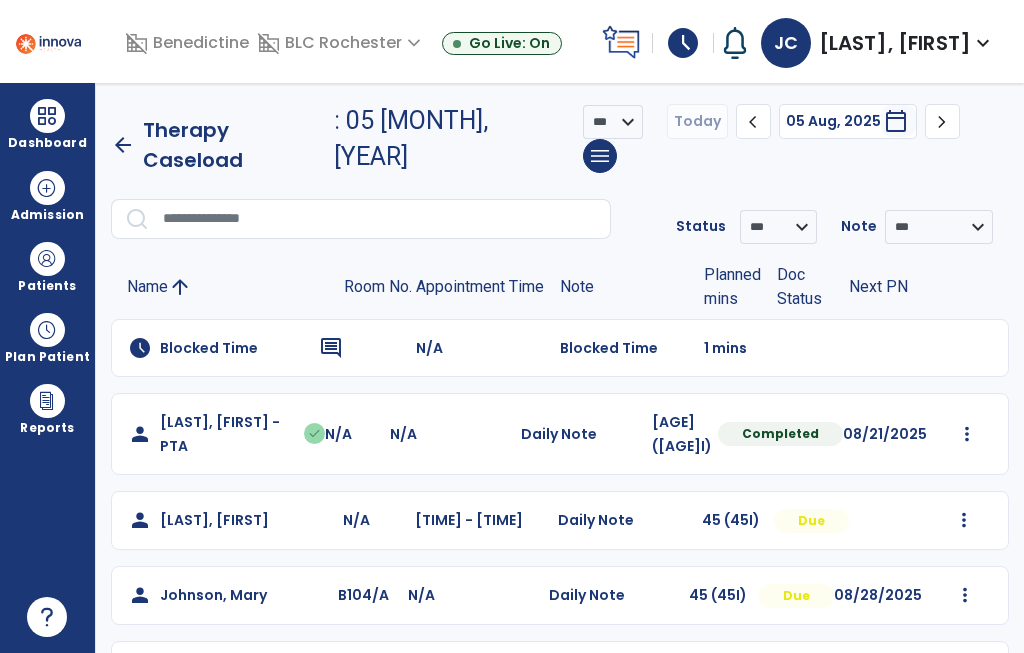 click on "Mark Visit As Complete   Reset Note   Open Document   G + C Mins" 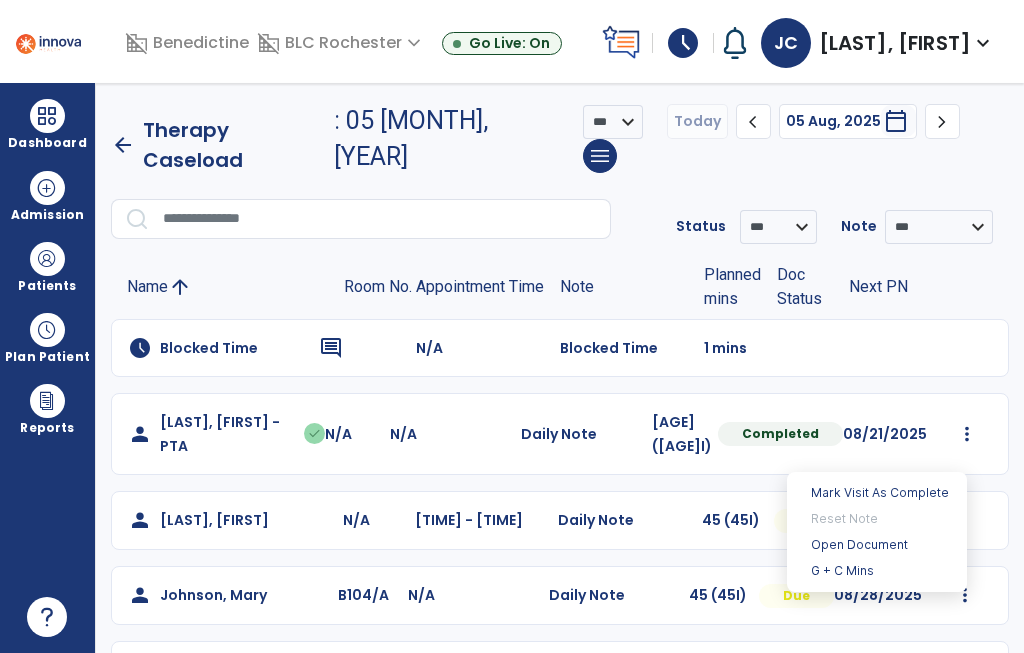 click on "Open Document" at bounding box center [877, 545] 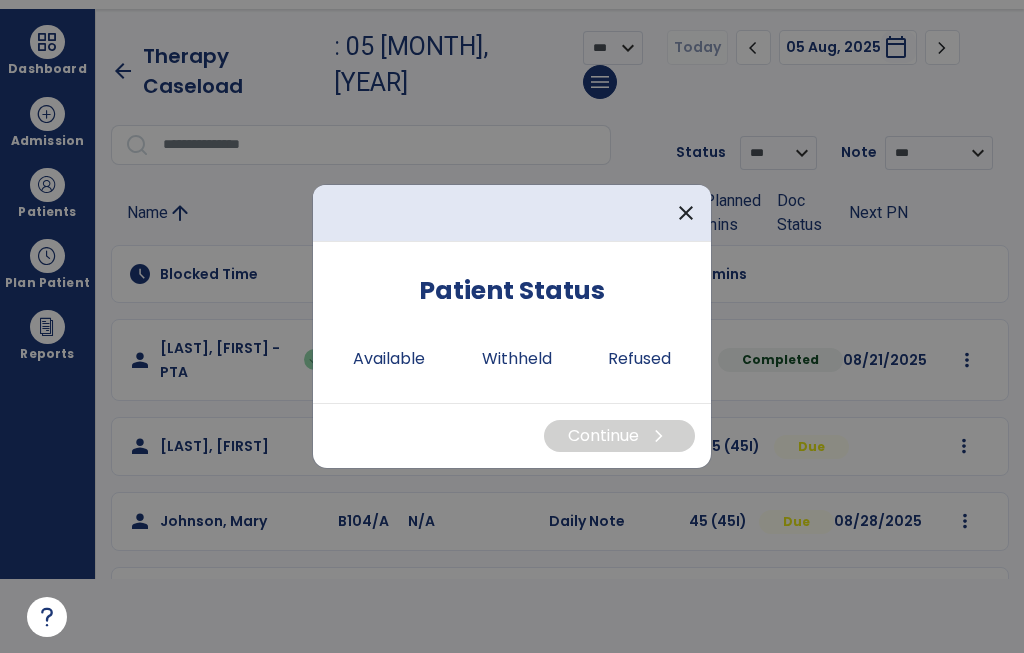 scroll, scrollTop: 0, scrollLeft: 0, axis: both 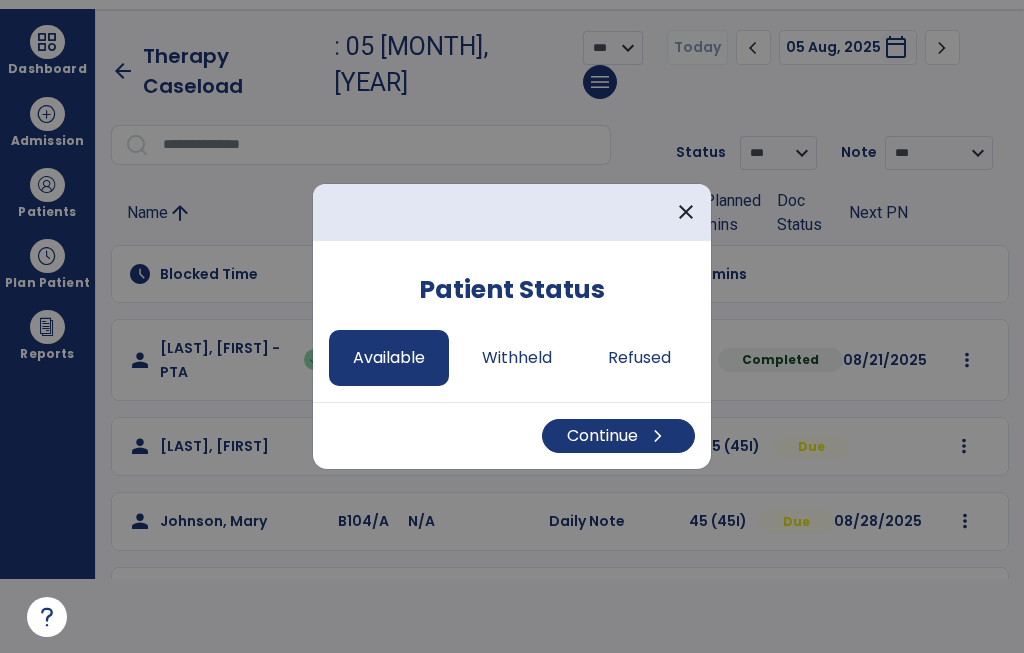 click on "chevron_right" at bounding box center (658, 436) 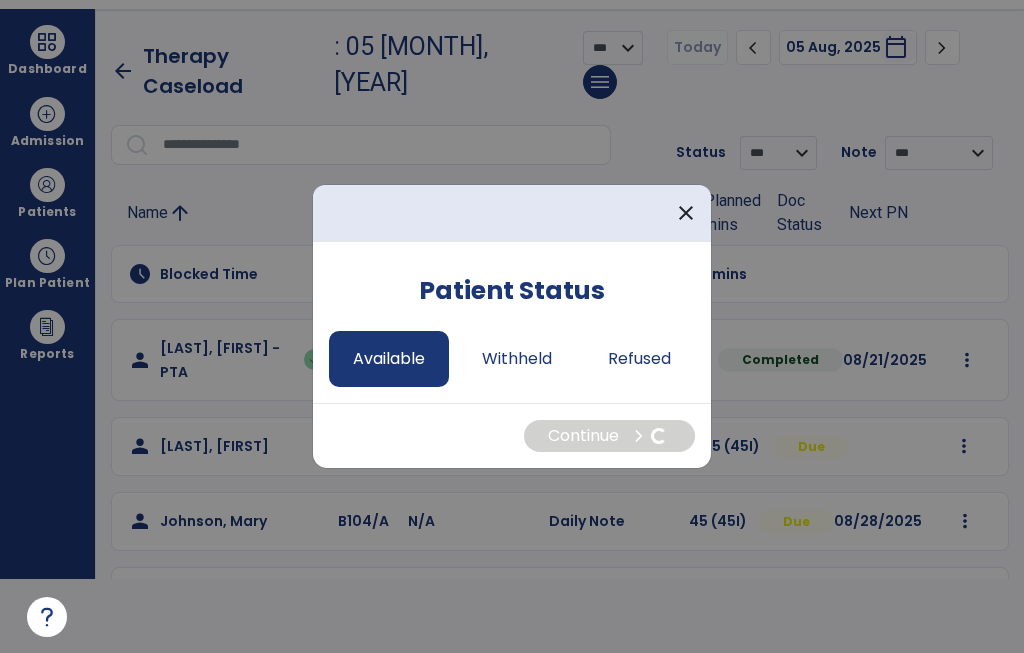 select on "*" 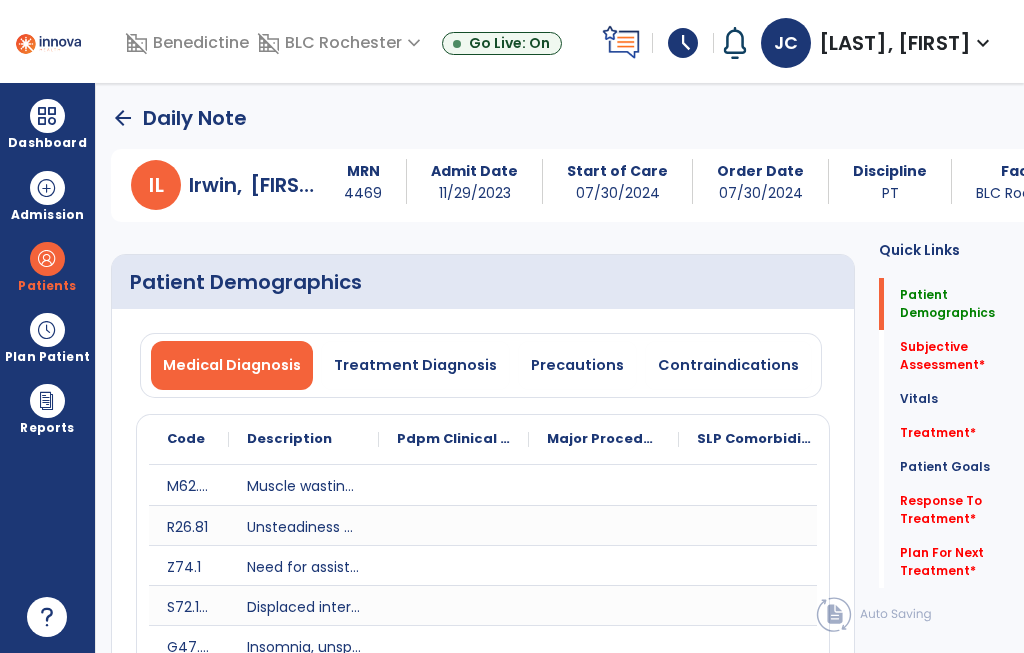 scroll, scrollTop: 74, scrollLeft: 0, axis: vertical 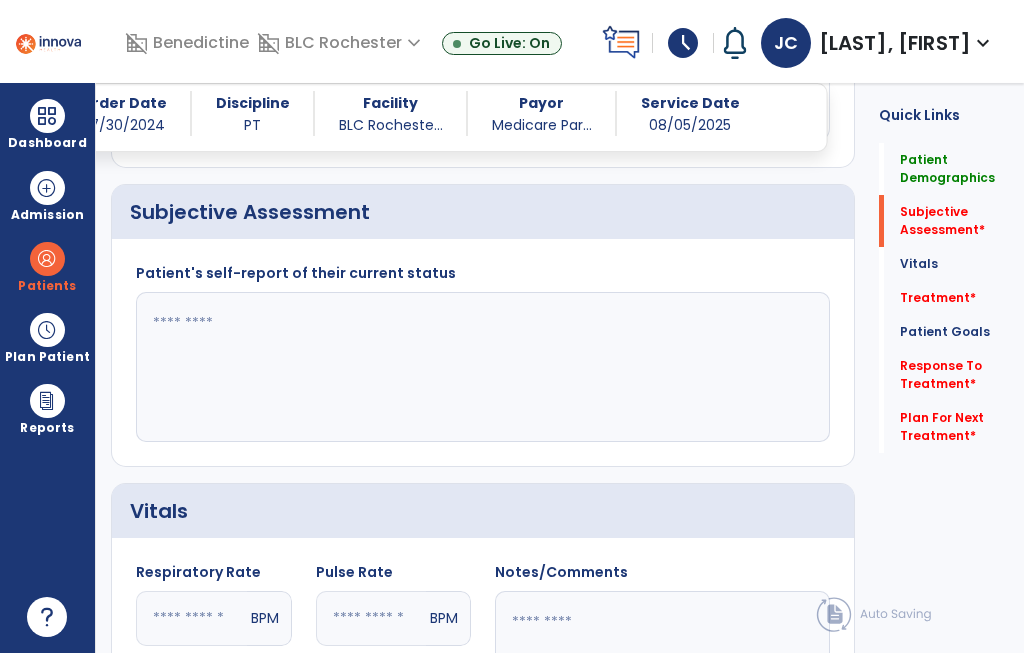 click 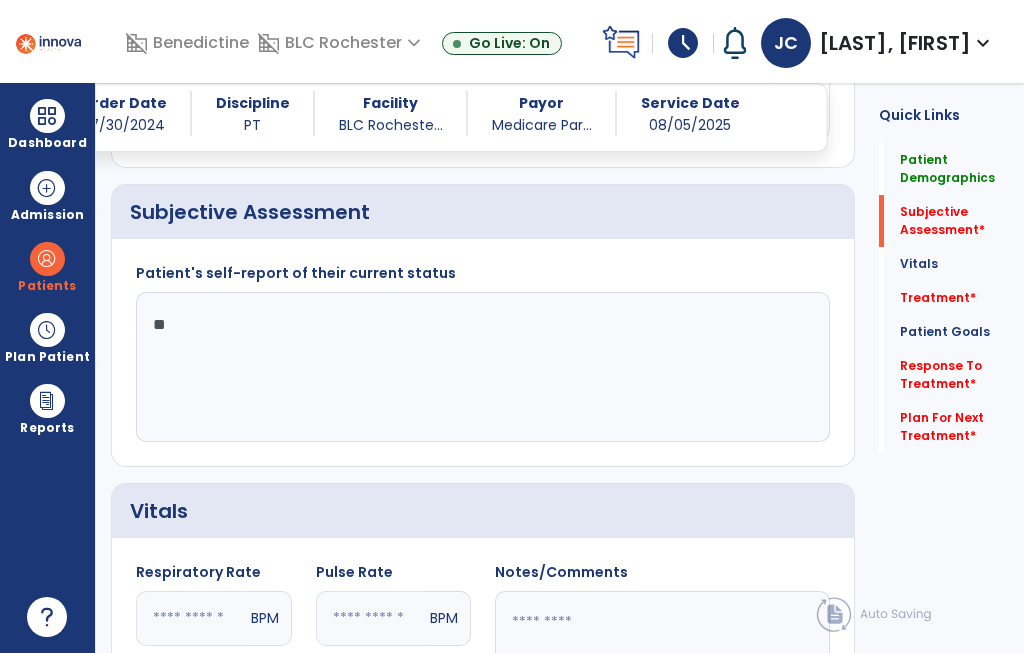 type on "*" 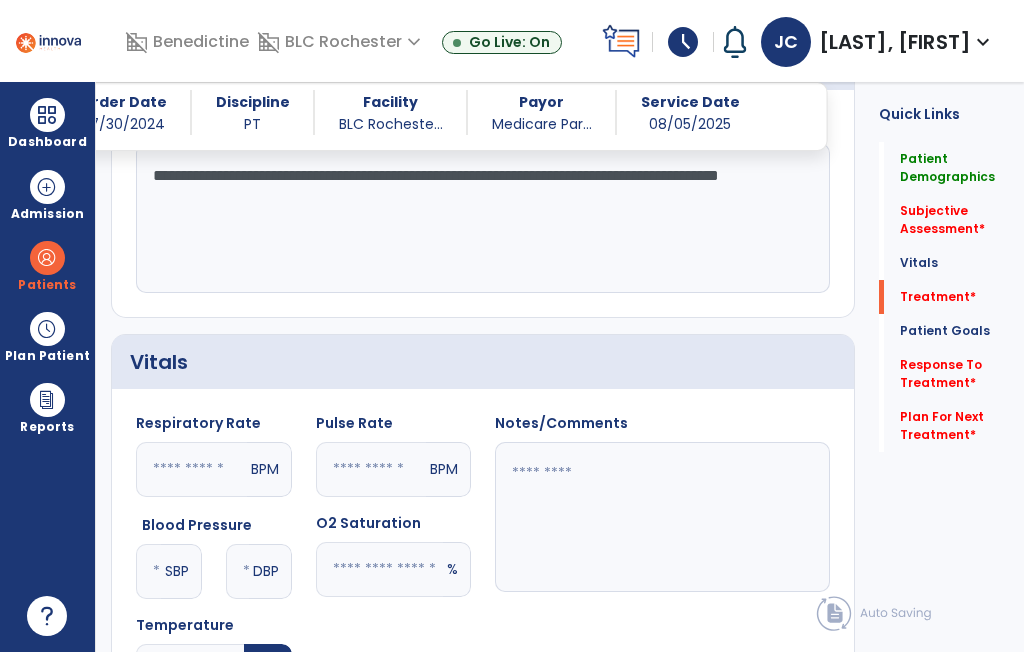 type on "**********" 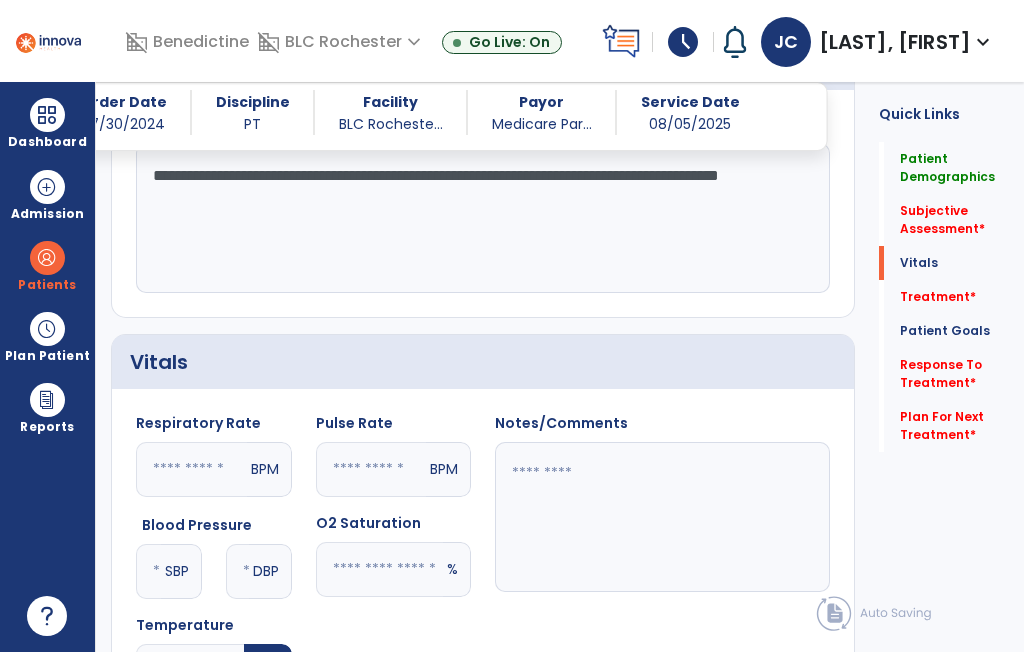 scroll, scrollTop: 2172, scrollLeft: 0, axis: vertical 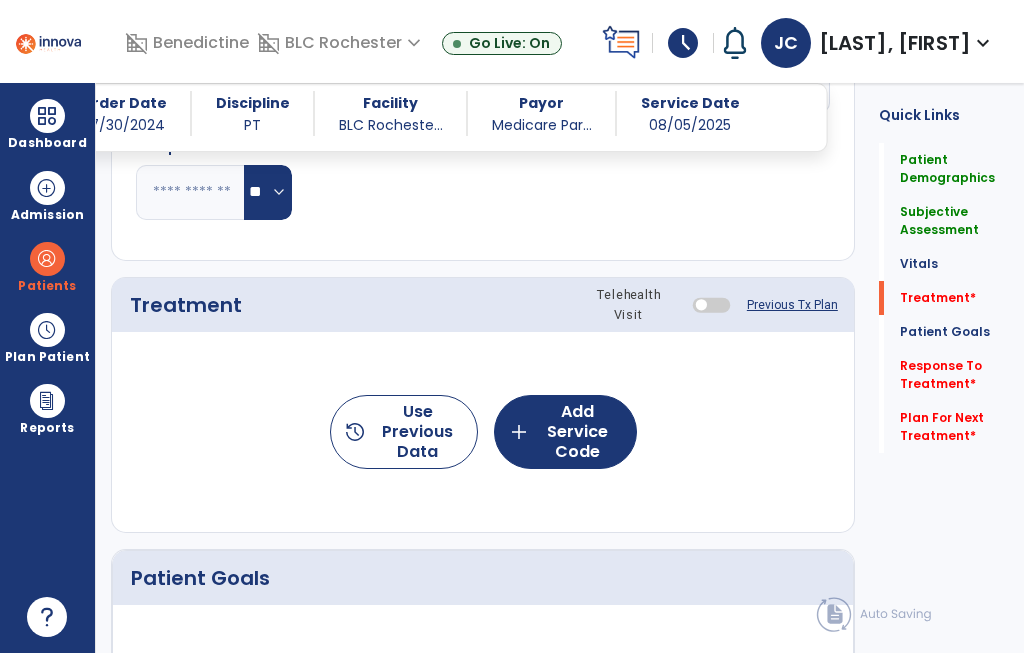click on "add  Add Service Code" 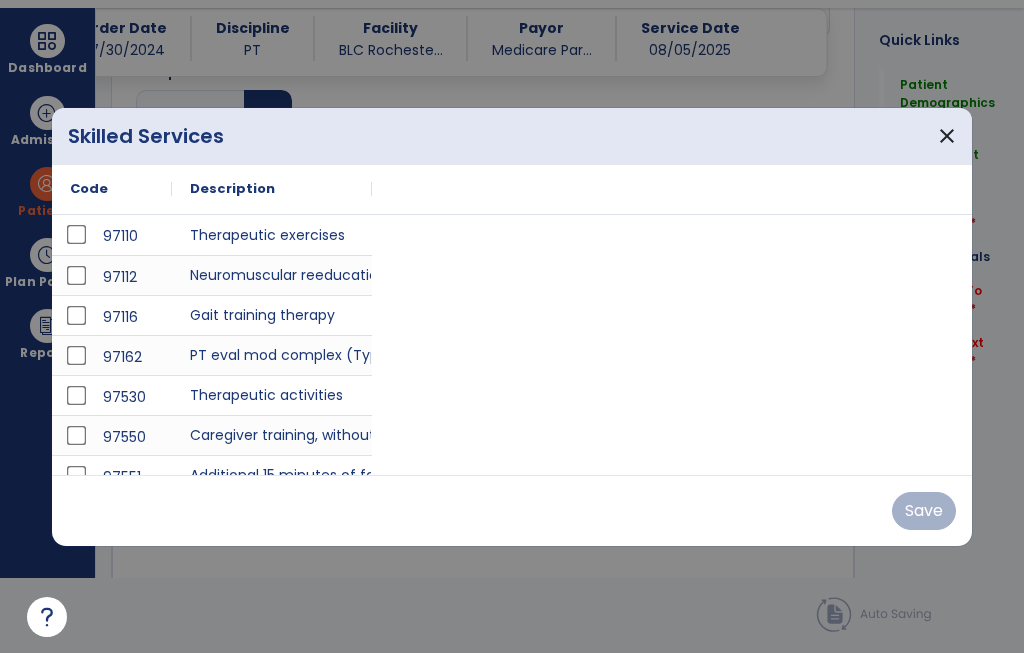 scroll, scrollTop: 0, scrollLeft: 0, axis: both 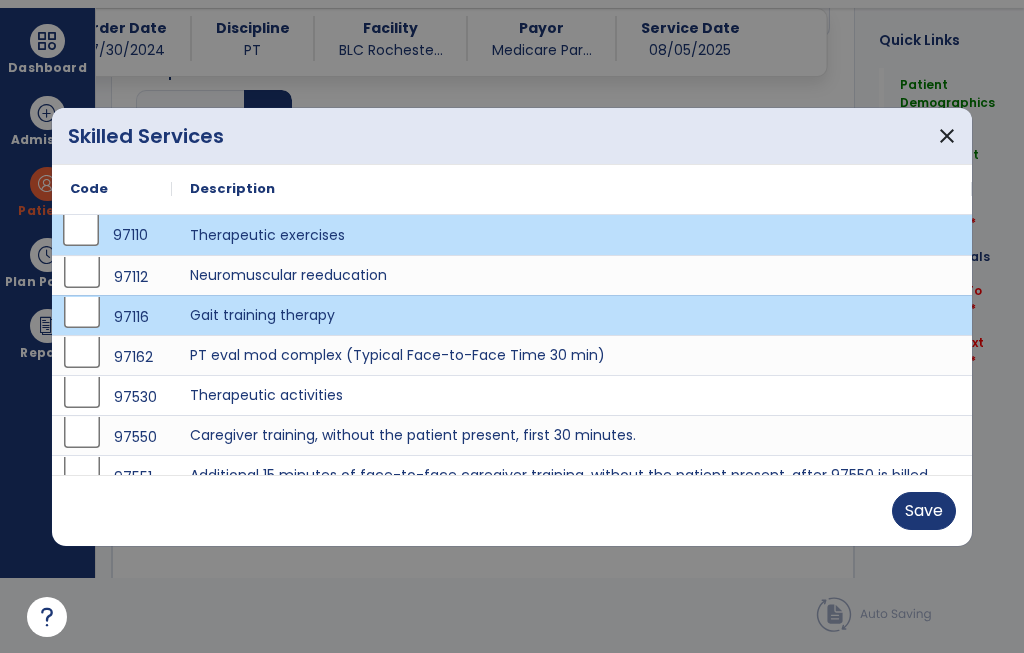 click on "Save" at bounding box center [924, 511] 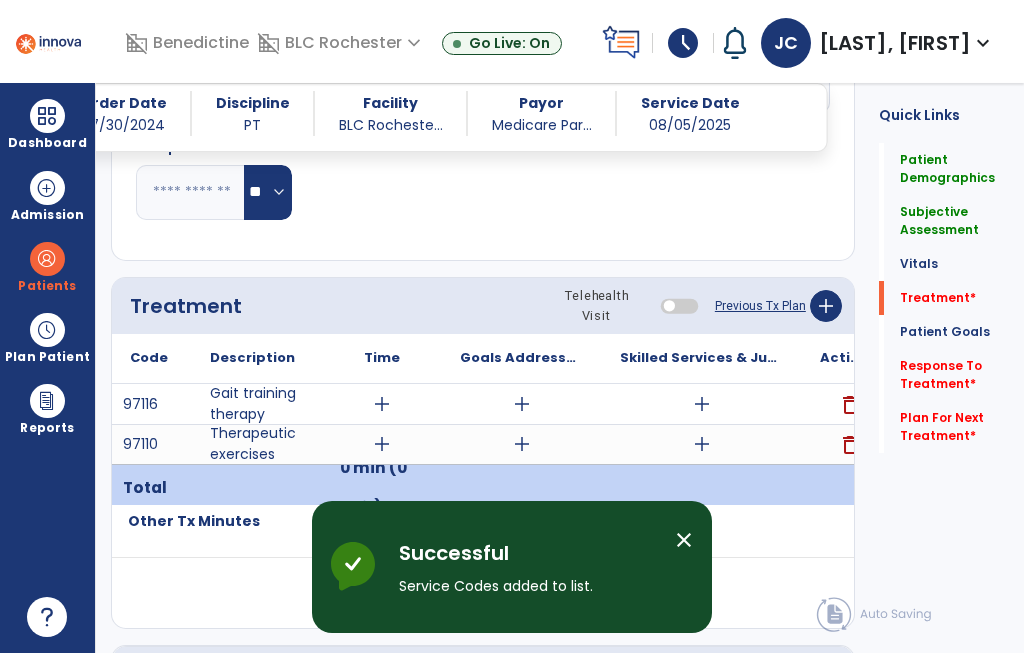 scroll, scrollTop: 75, scrollLeft: 0, axis: vertical 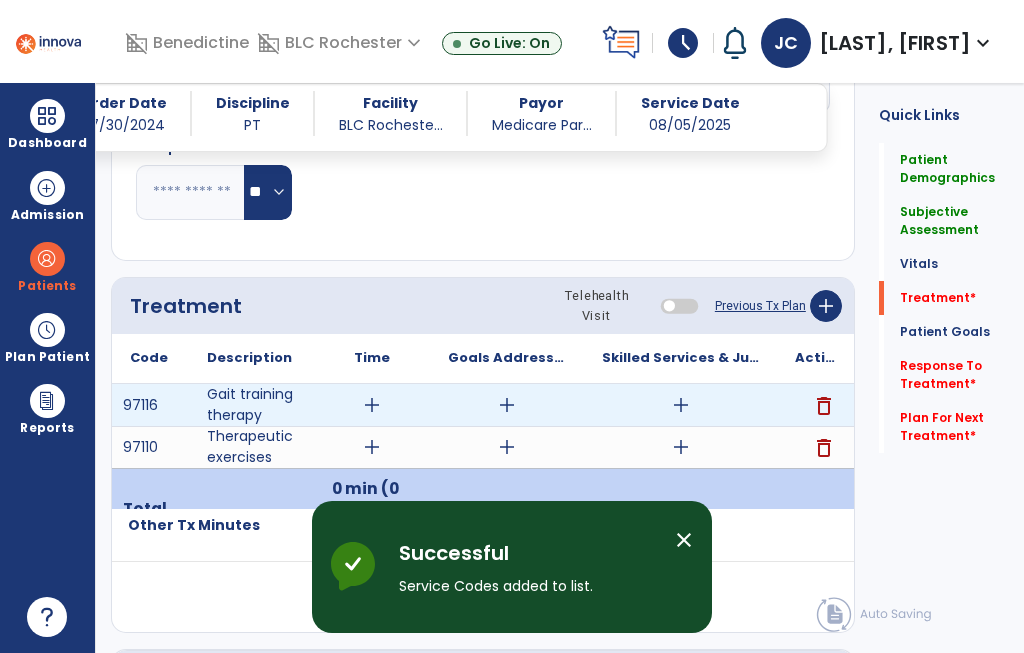 click on "add" at bounding box center [372, 405] 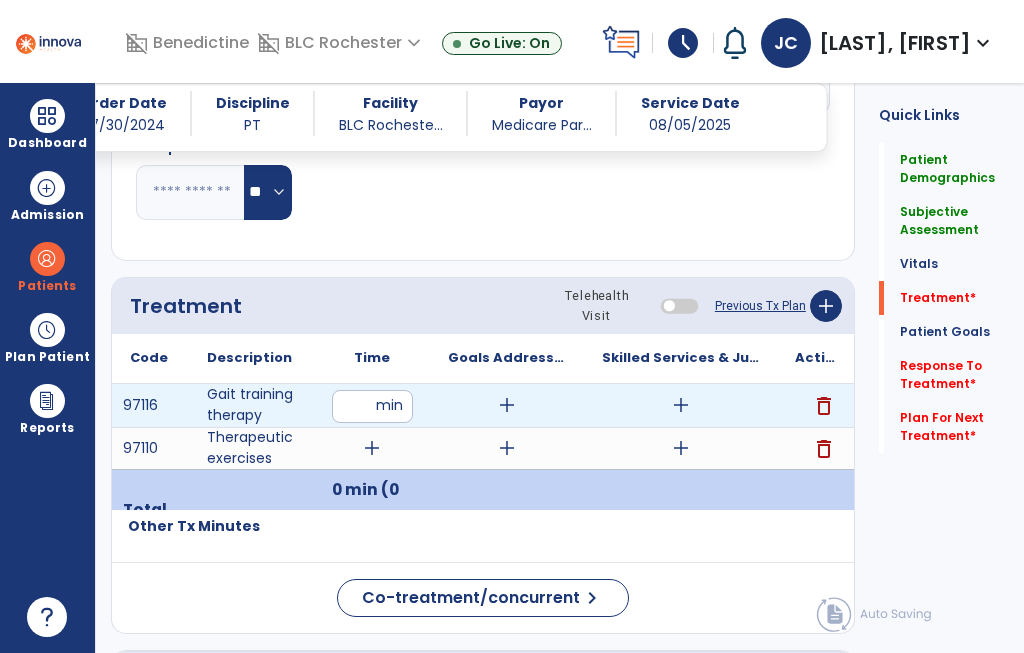 scroll, scrollTop: 7, scrollLeft: 0, axis: vertical 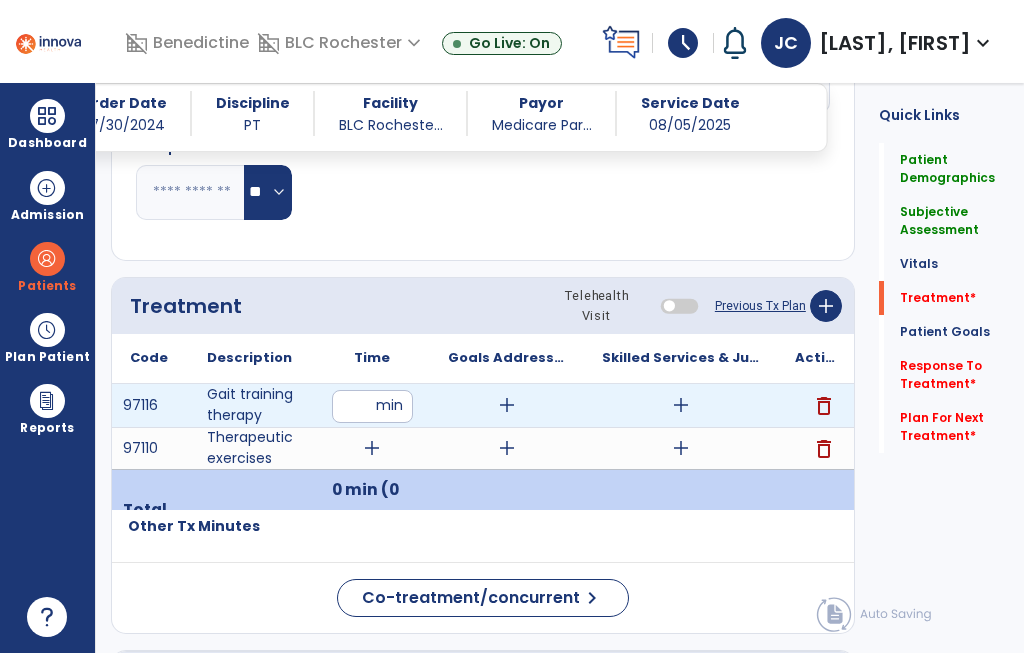 type on "**" 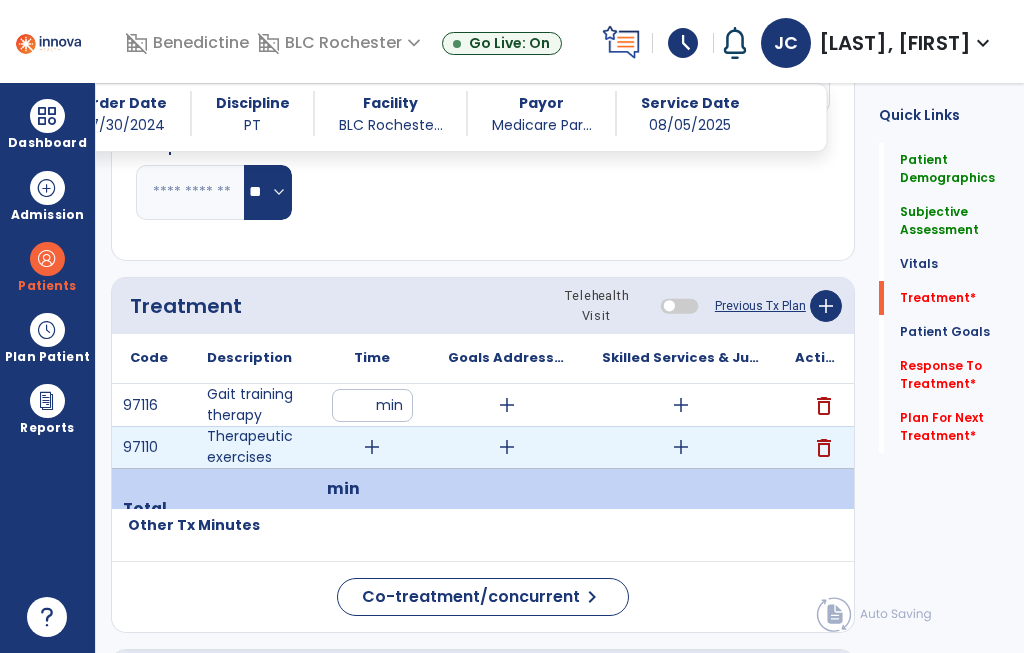click on "add" at bounding box center [372, 447] 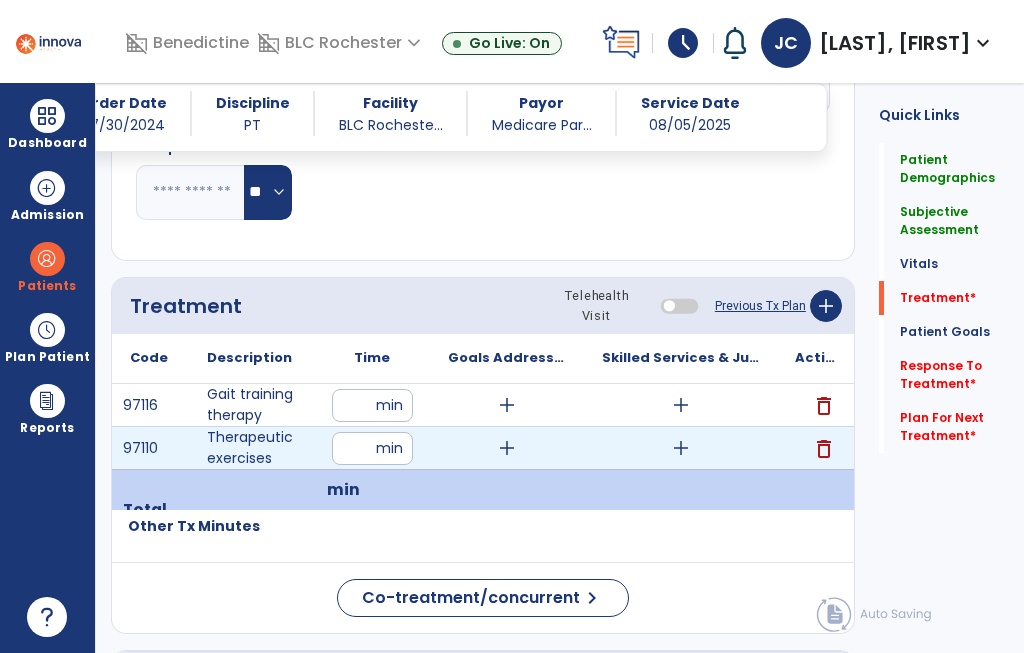 scroll, scrollTop: 0, scrollLeft: 0, axis: both 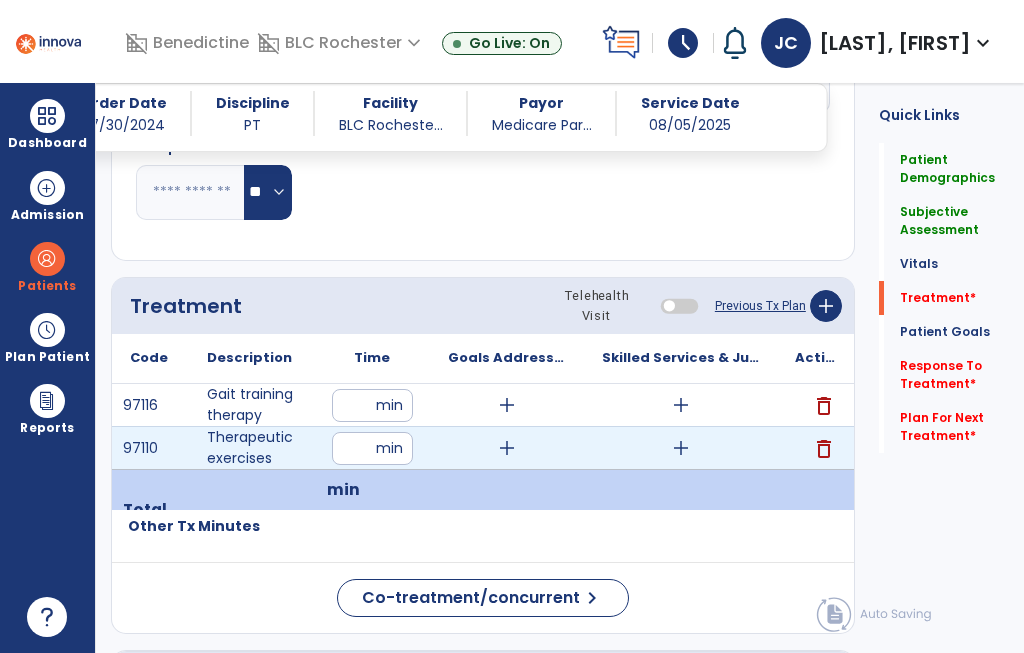 type on "**" 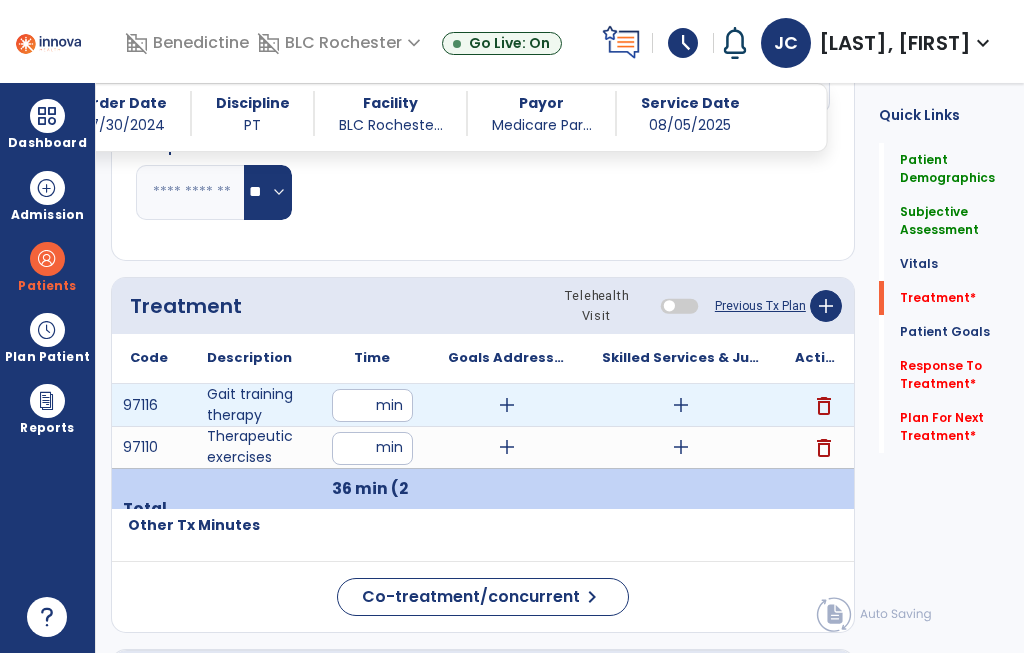 click on "add" at bounding box center (681, 405) 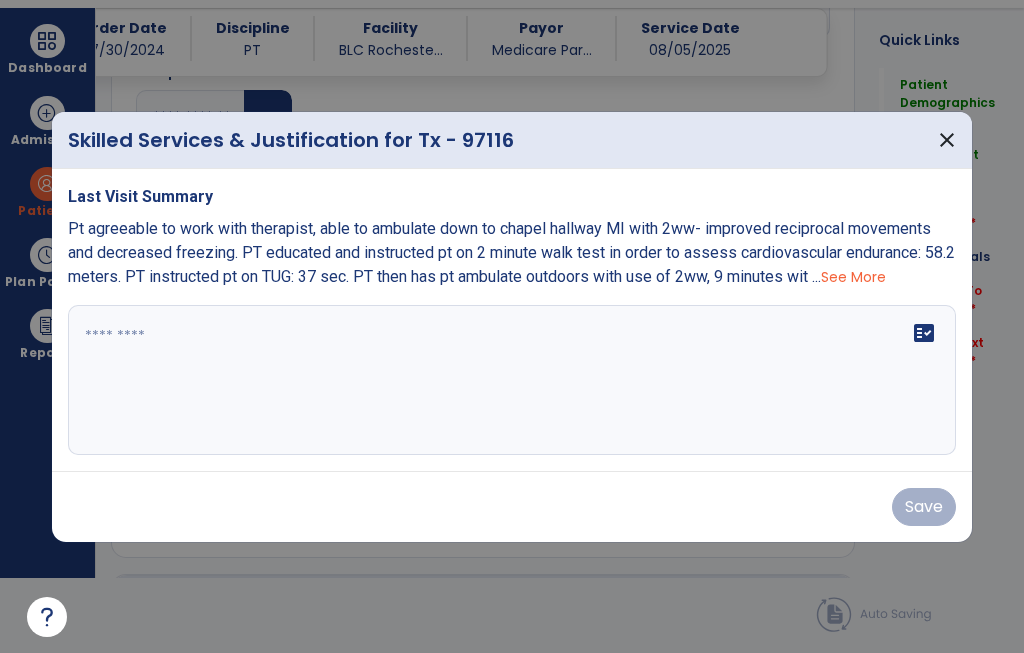 scroll, scrollTop: 0, scrollLeft: 0, axis: both 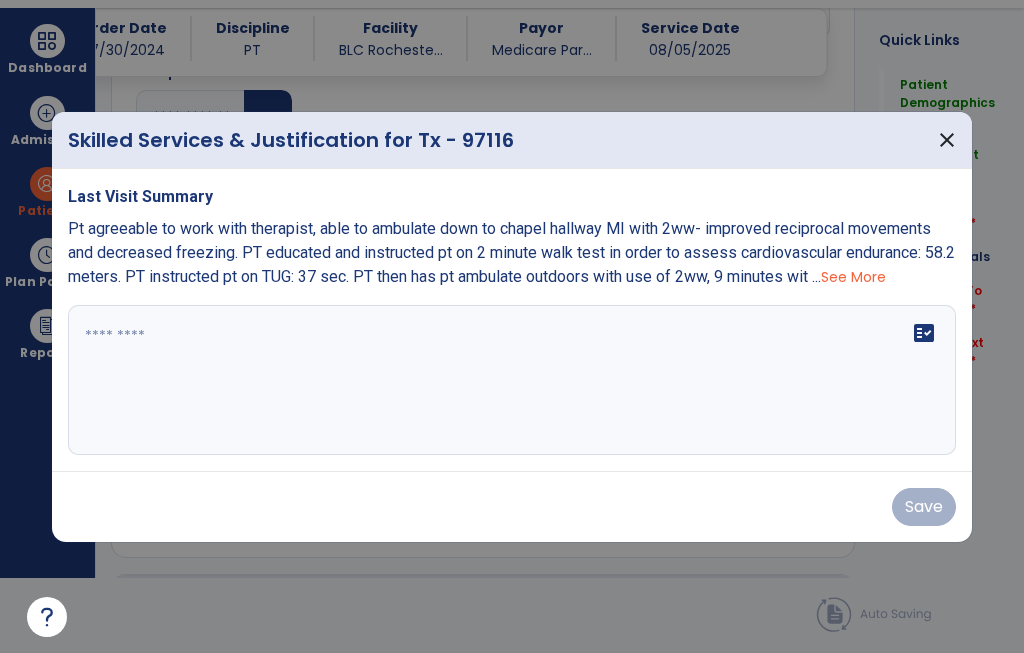 click on "fact_check" at bounding box center [512, 380] 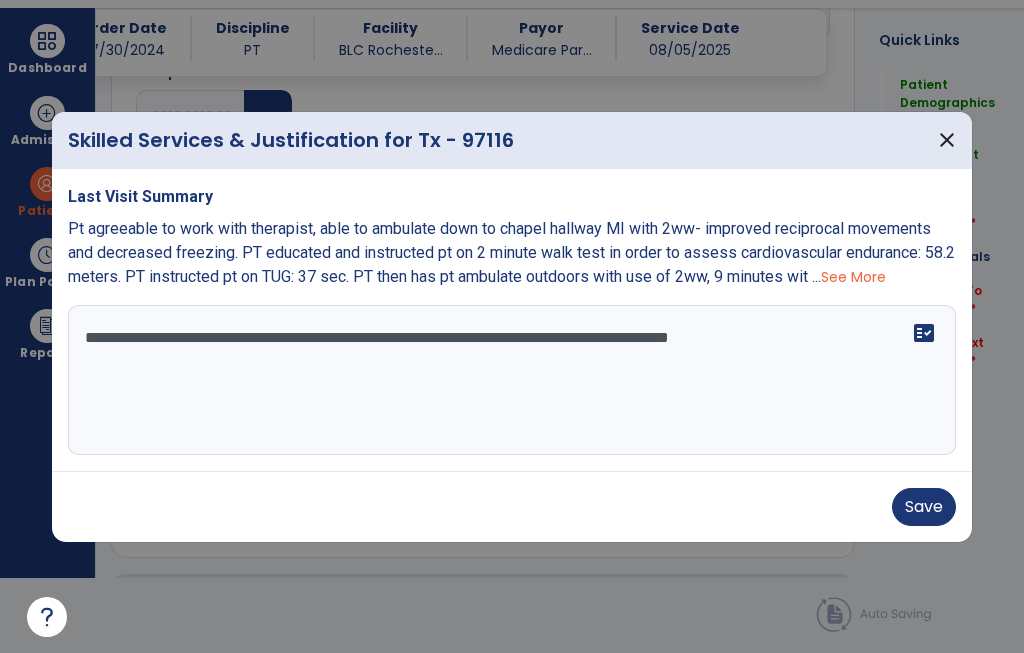 scroll, scrollTop: 0, scrollLeft: 0, axis: both 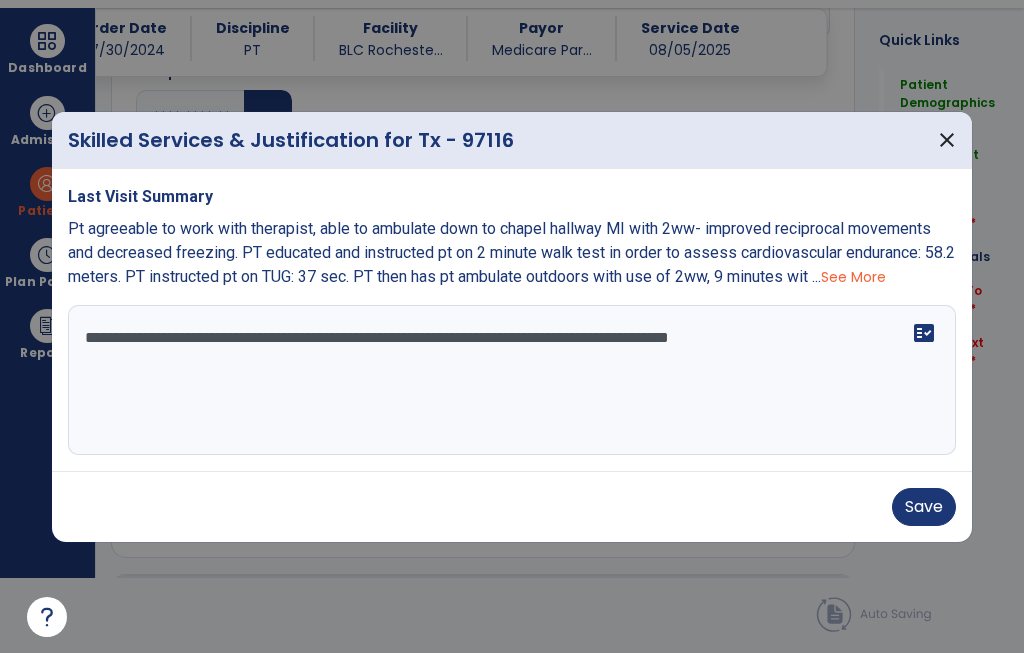 click on "**********" at bounding box center (512, 380) 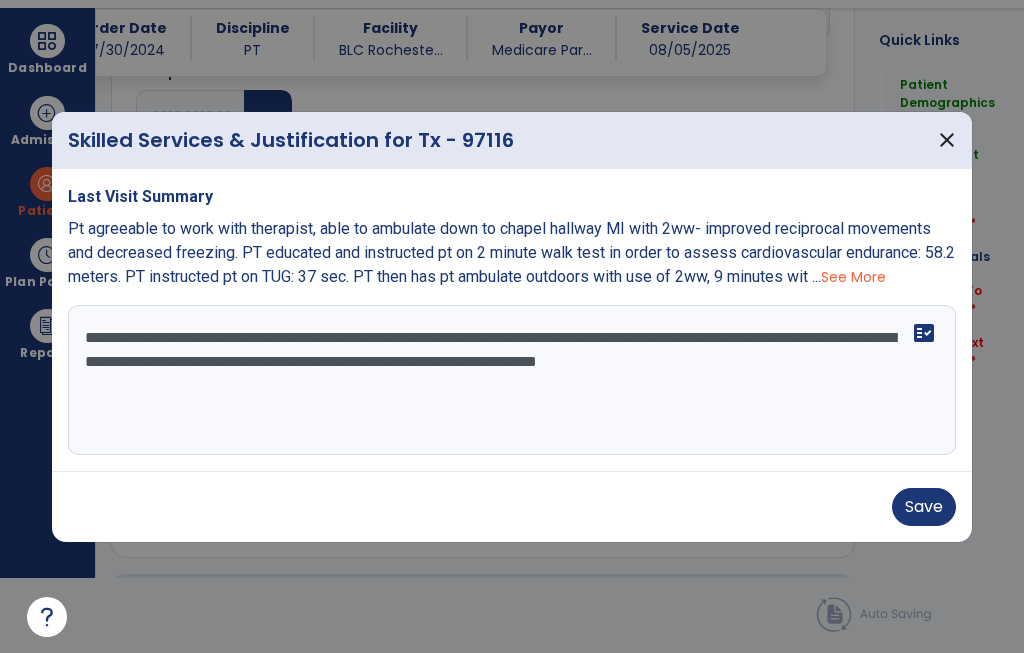 type on "**********" 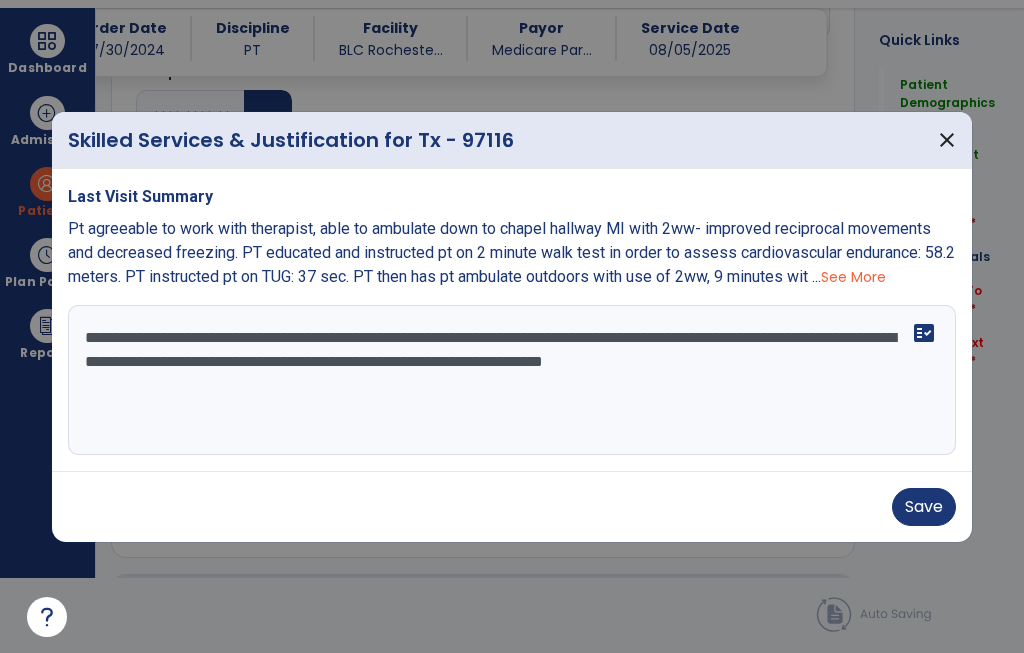 click on "Save" at bounding box center (924, 507) 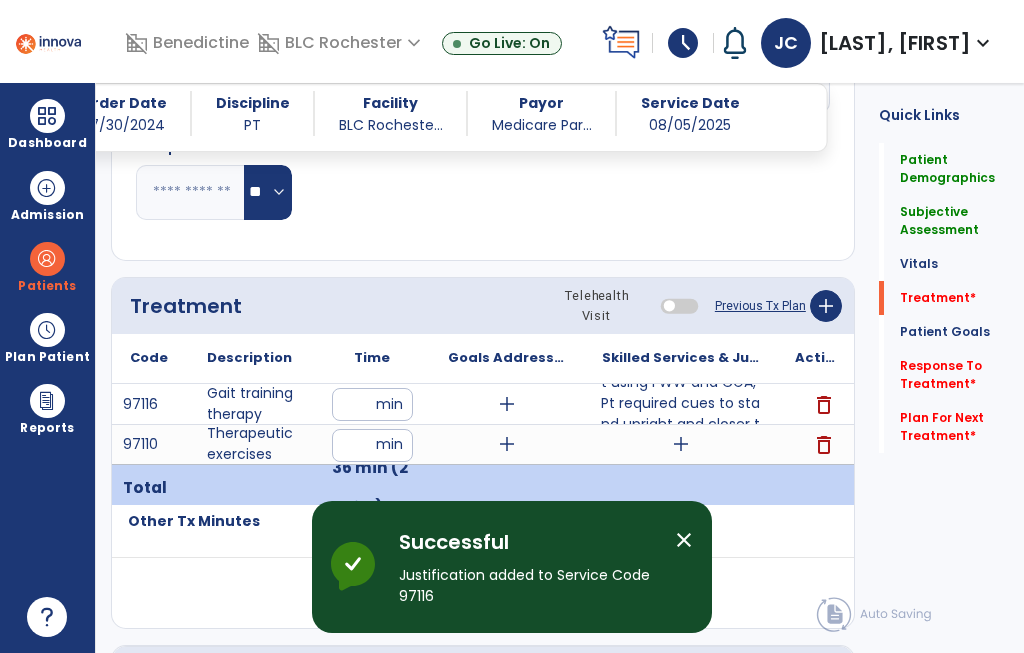 scroll, scrollTop: 75, scrollLeft: 0, axis: vertical 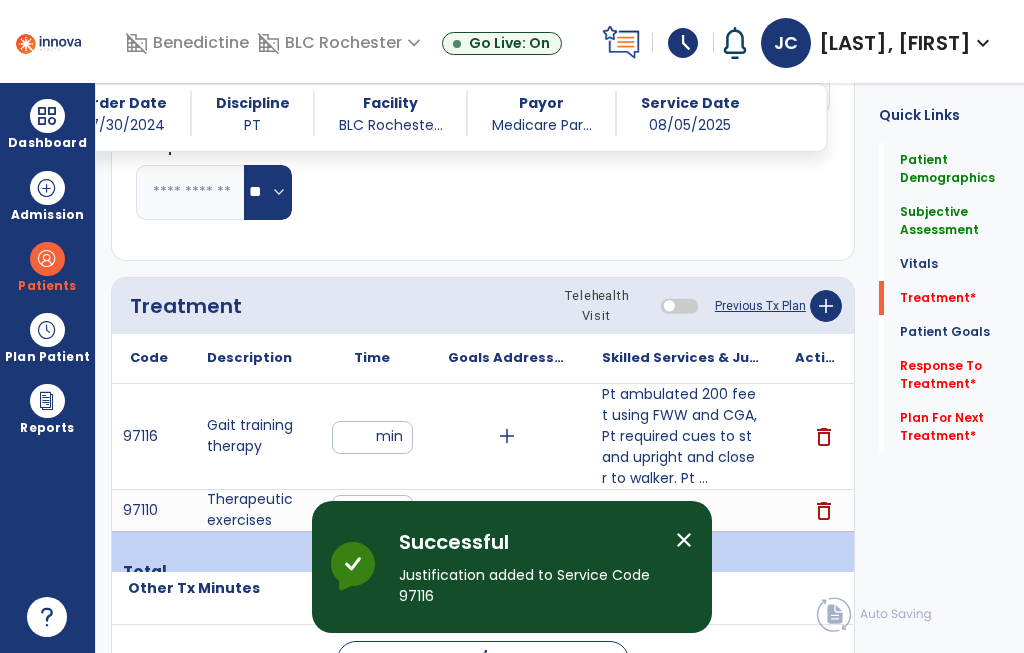 click on "add" at bounding box center [681, 510] 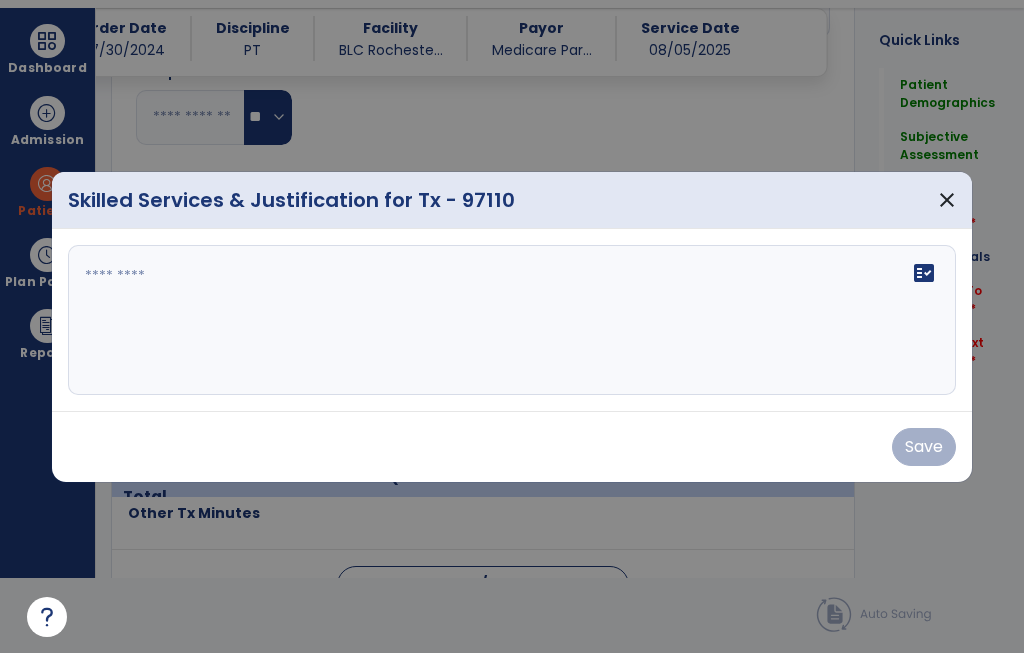 scroll, scrollTop: 0, scrollLeft: 0, axis: both 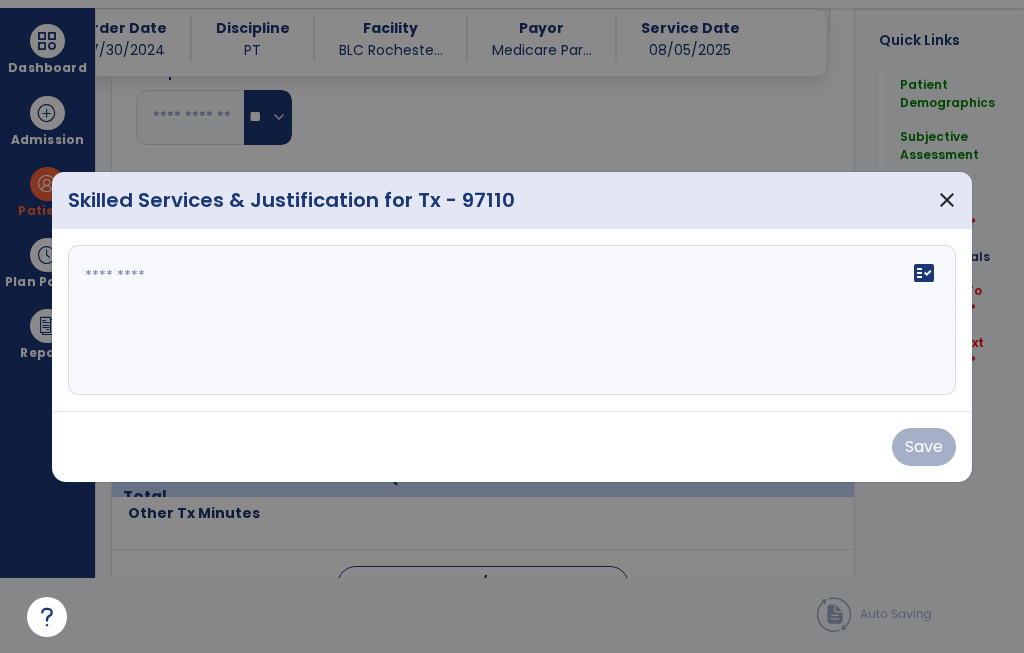click on "fact_check" at bounding box center (512, 320) 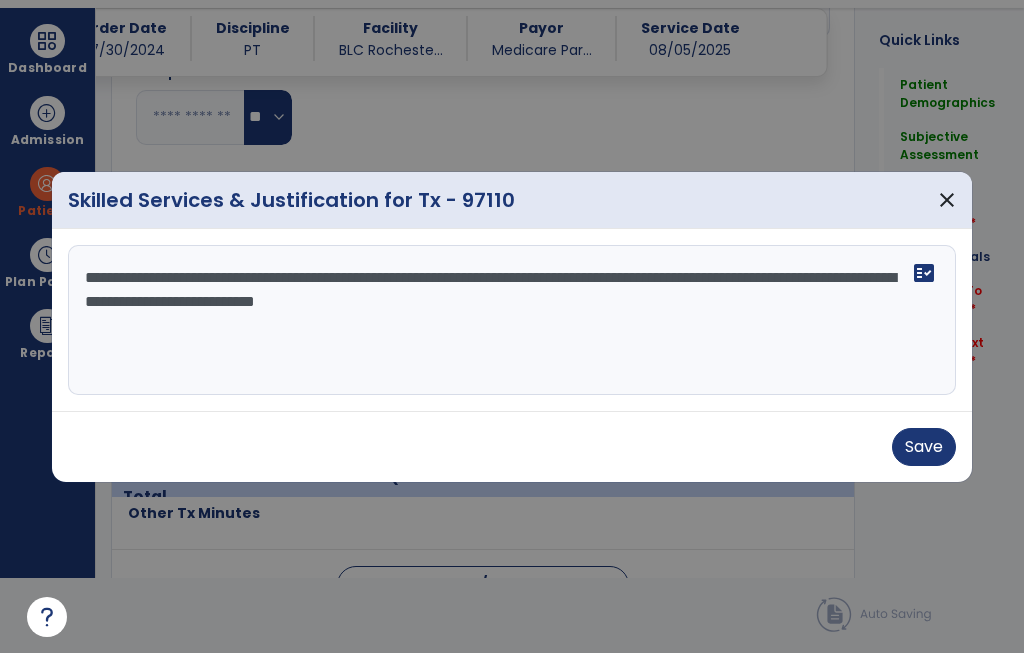 type on "**********" 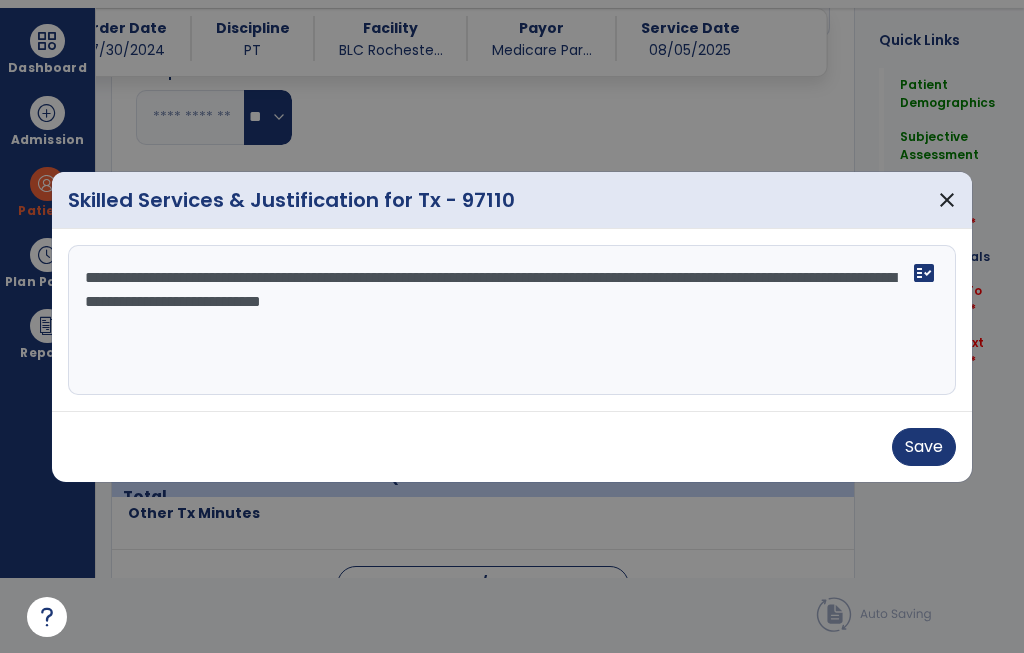 click on "Save" at bounding box center (924, 447) 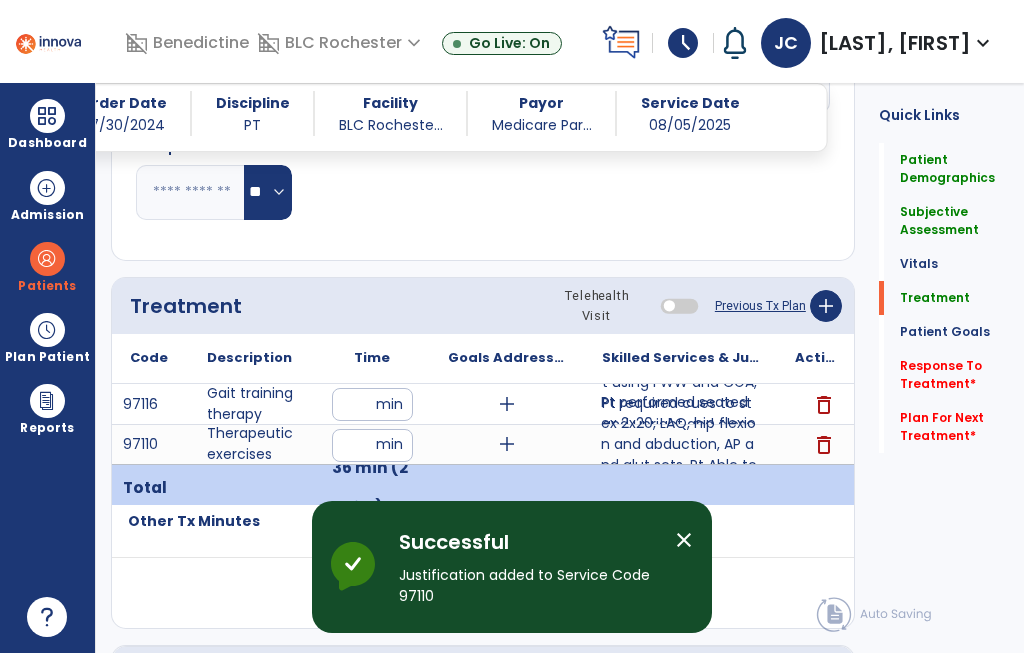 scroll, scrollTop: 75, scrollLeft: 0, axis: vertical 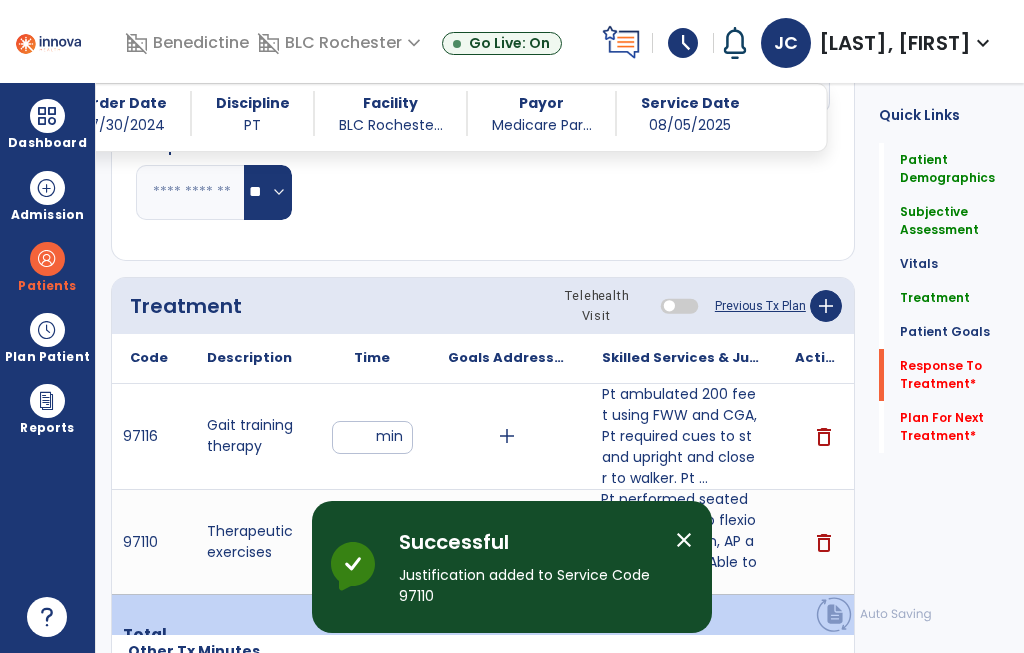 click on "Response To Treatment   *" 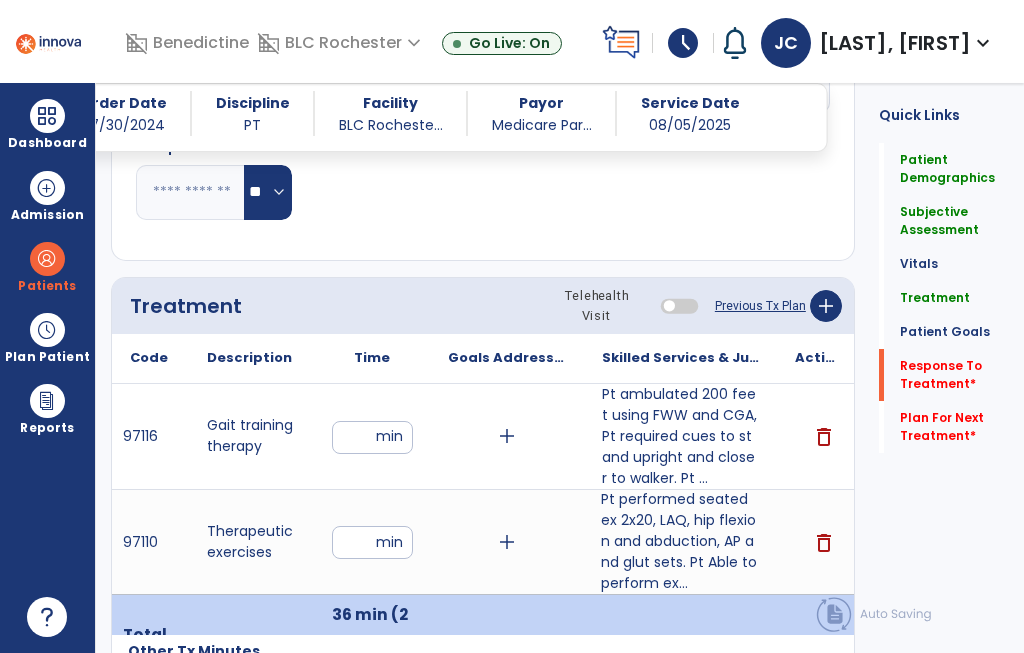 scroll, scrollTop: 4311, scrollLeft: 0, axis: vertical 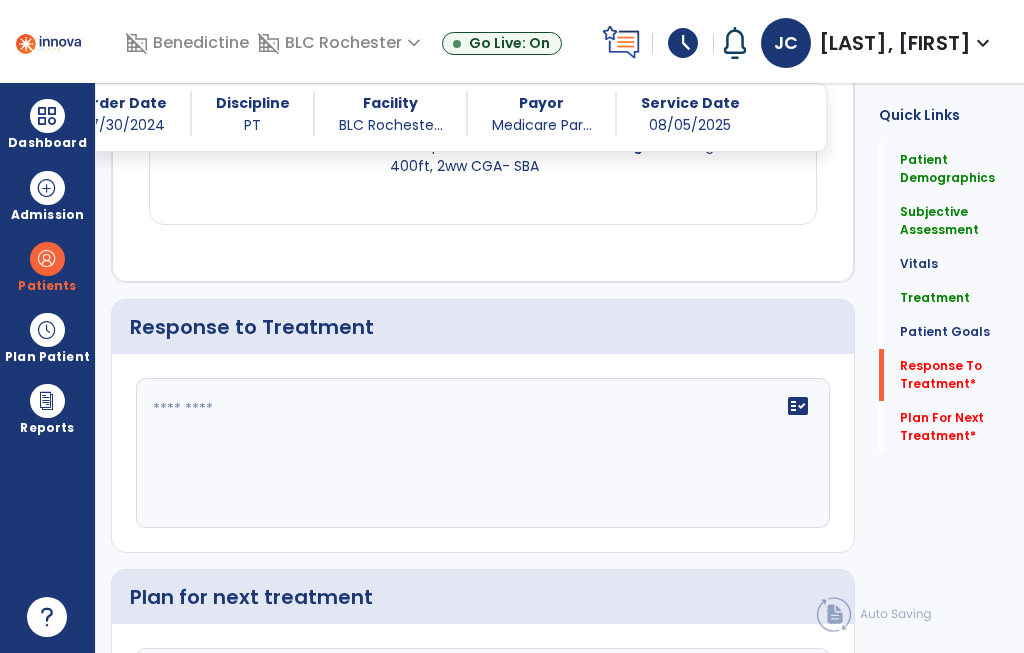 click on "fact_check" 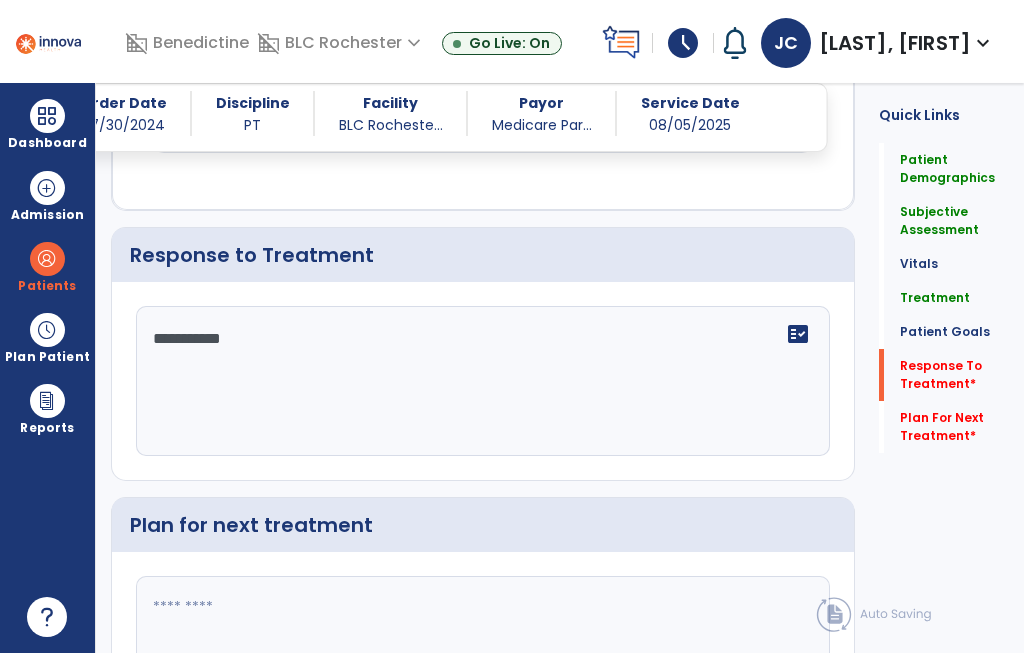 scroll, scrollTop: 4379, scrollLeft: 0, axis: vertical 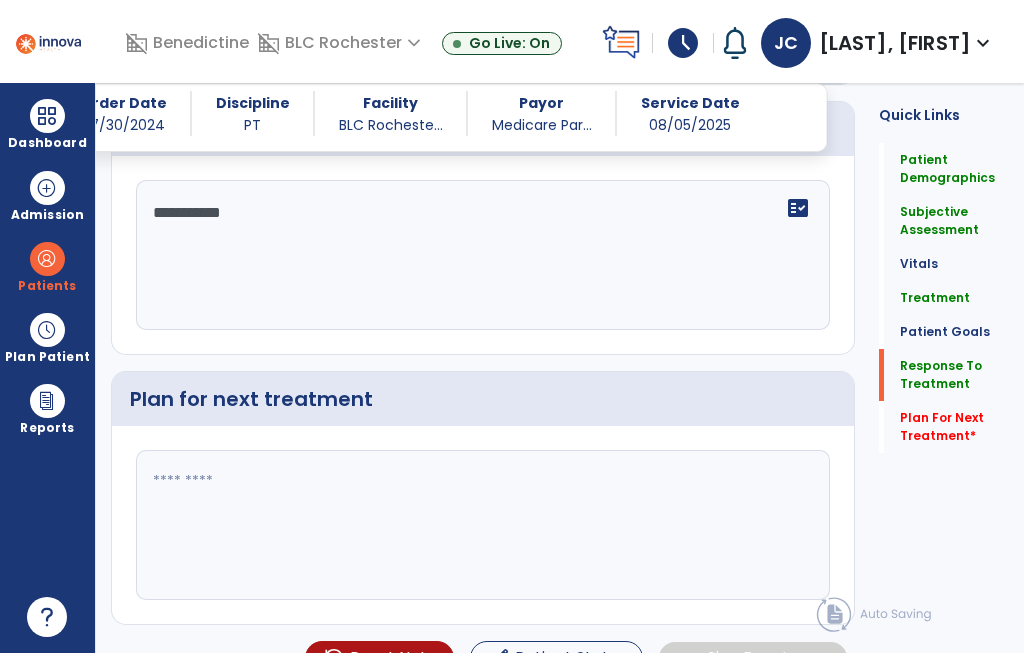type on "**********" 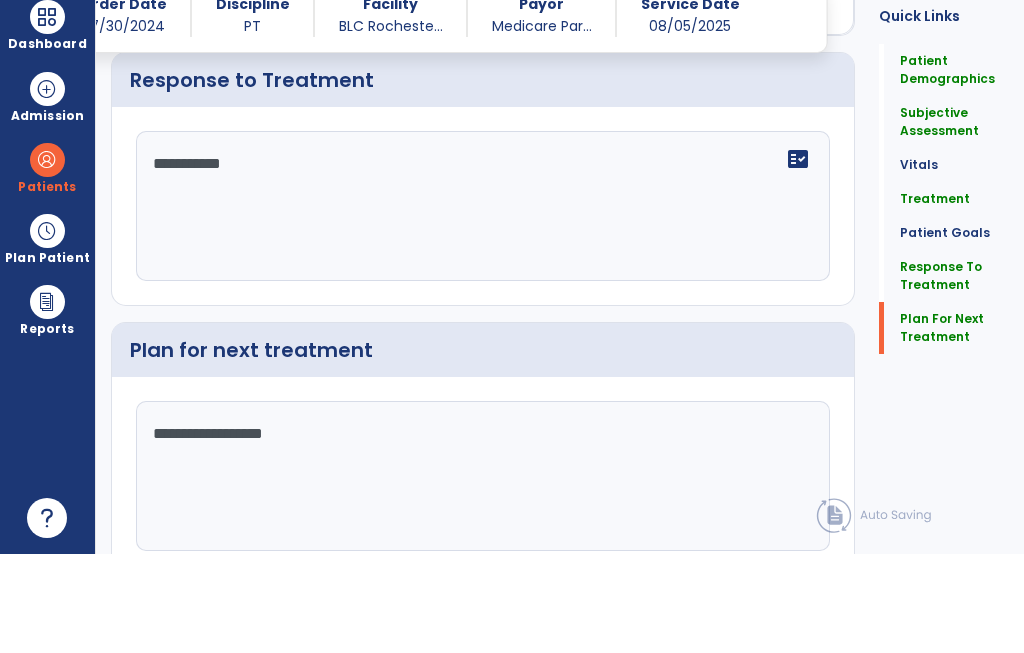 scroll, scrollTop: 4452, scrollLeft: 0, axis: vertical 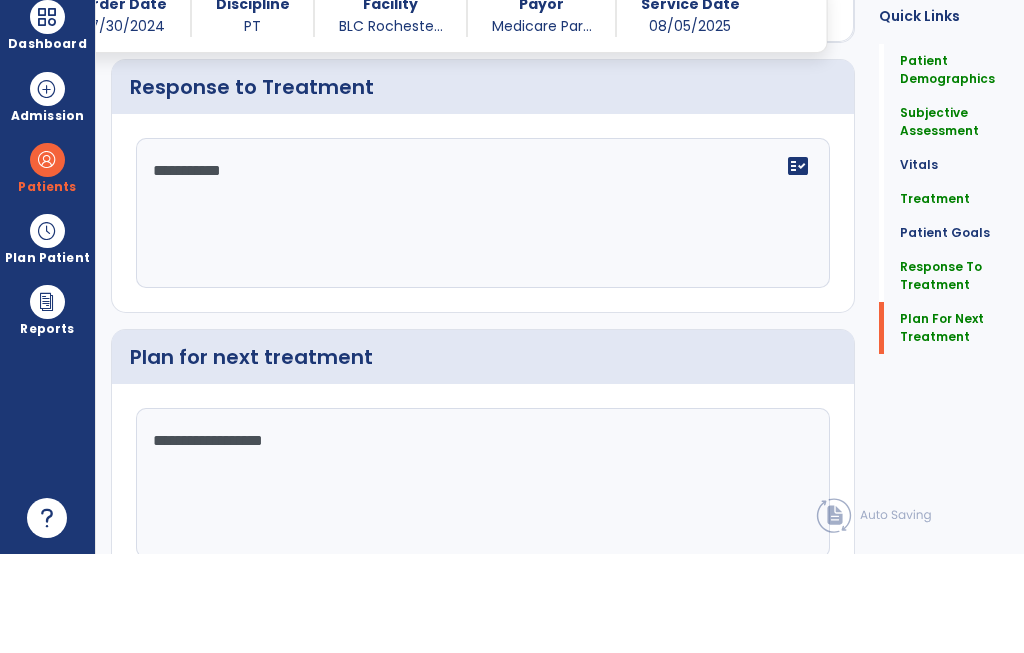 type on "**********" 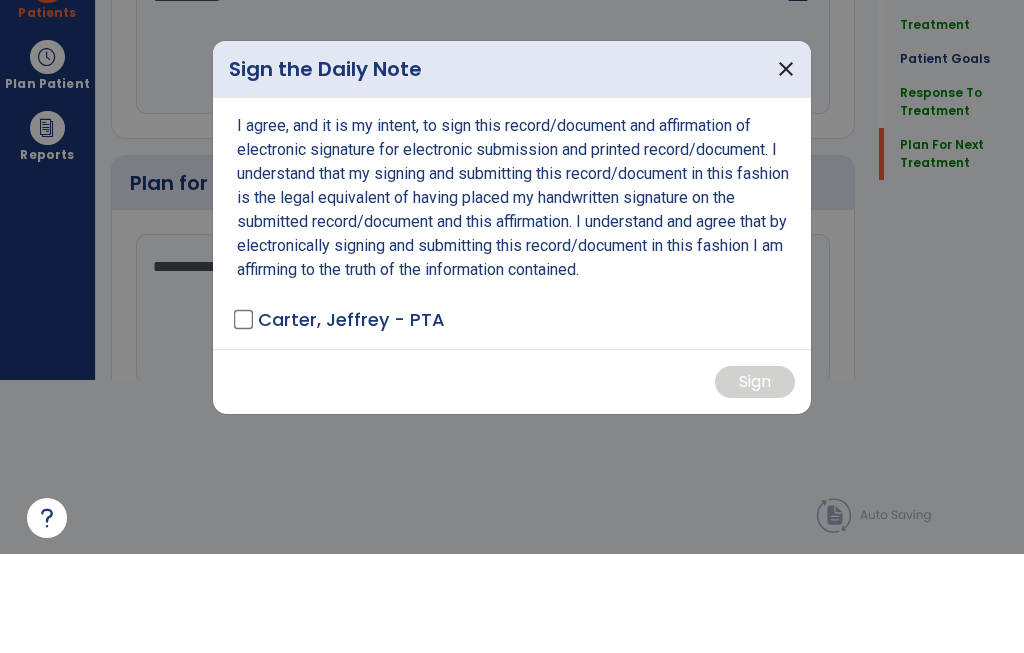 scroll, scrollTop: 0, scrollLeft: 0, axis: both 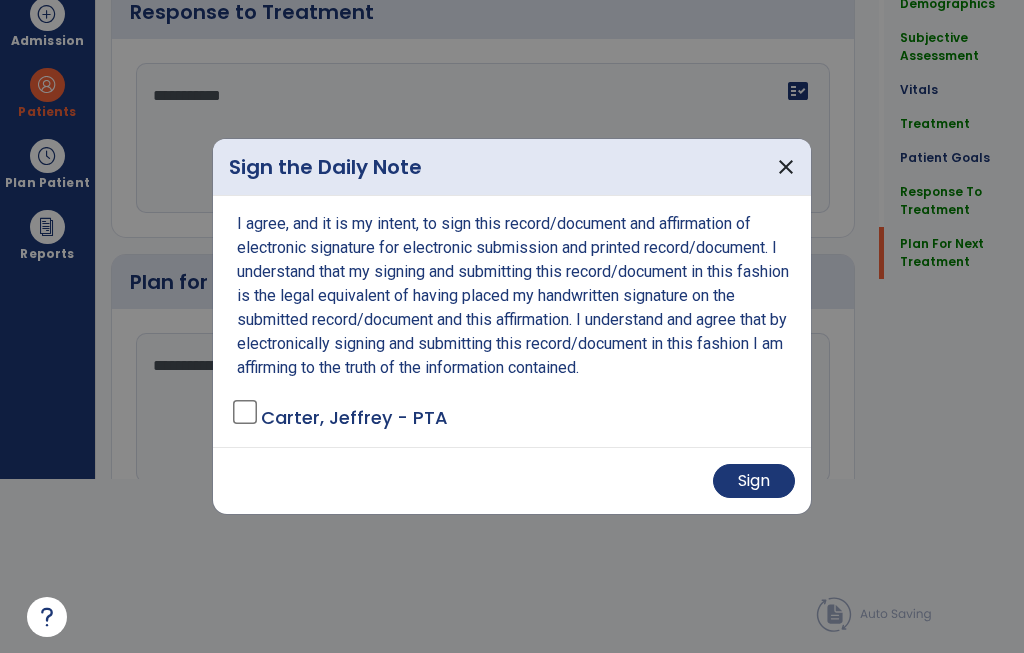 click on "Sign" at bounding box center [754, 481] 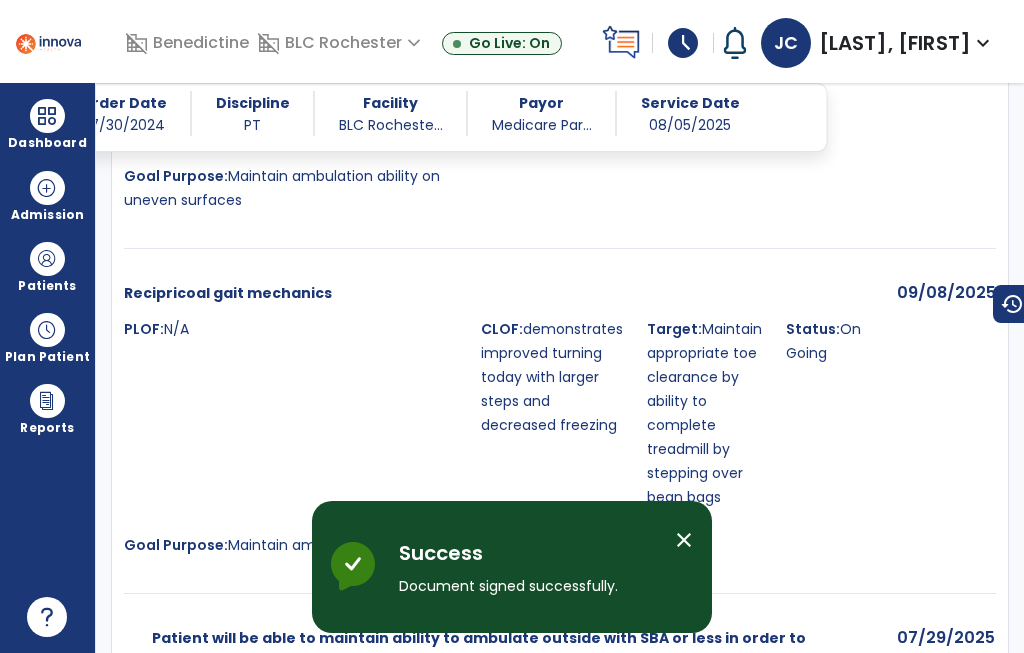 scroll, scrollTop: 75, scrollLeft: 0, axis: vertical 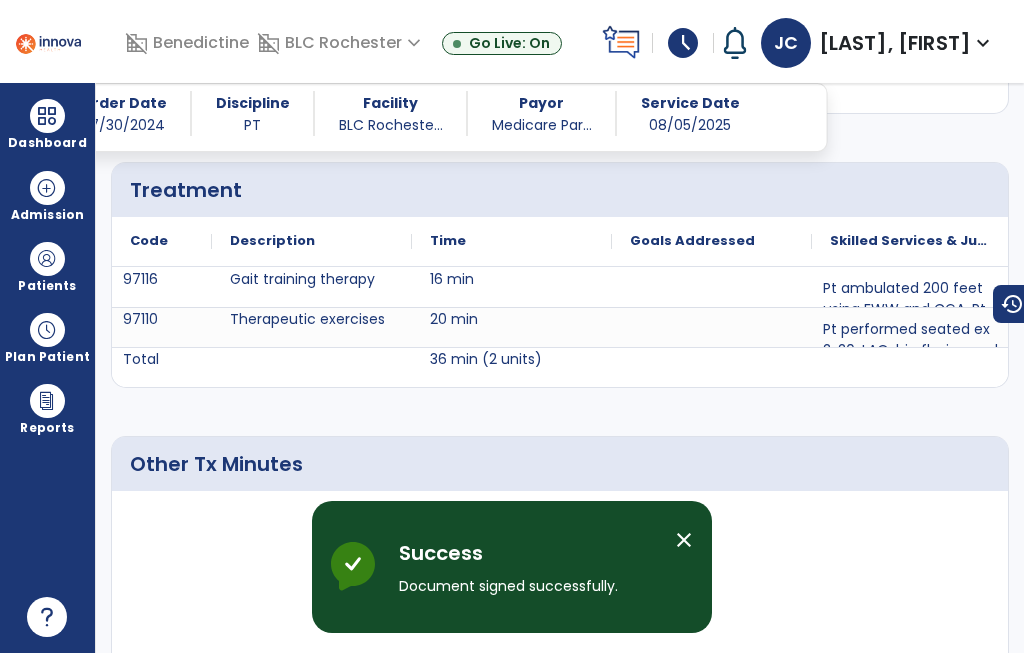 click at bounding box center (47, 116) 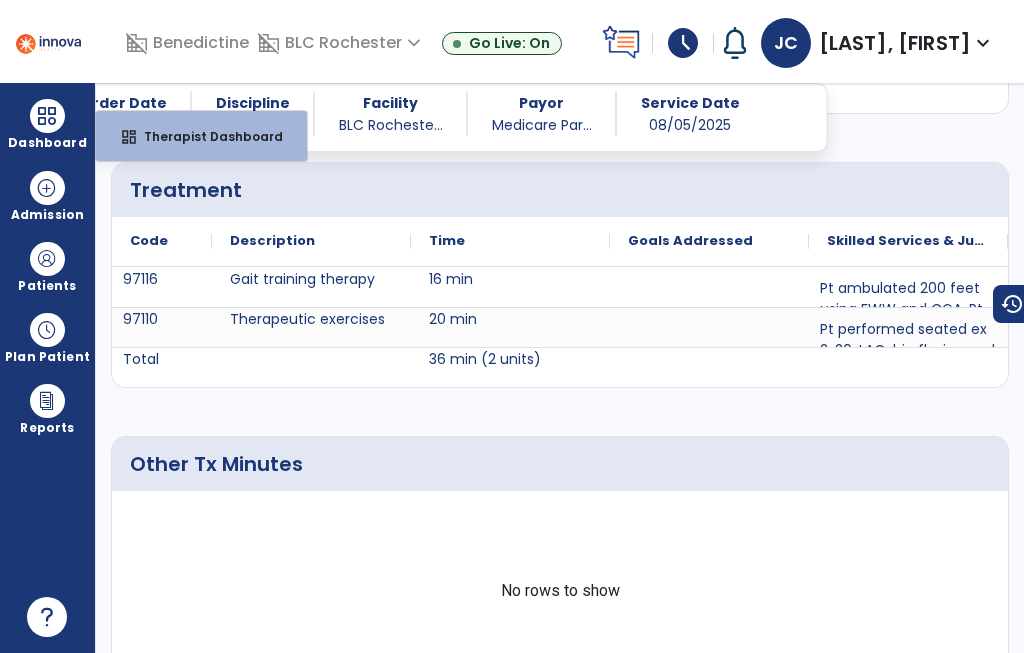 click on "Therapist Dashboard" at bounding box center [205, 136] 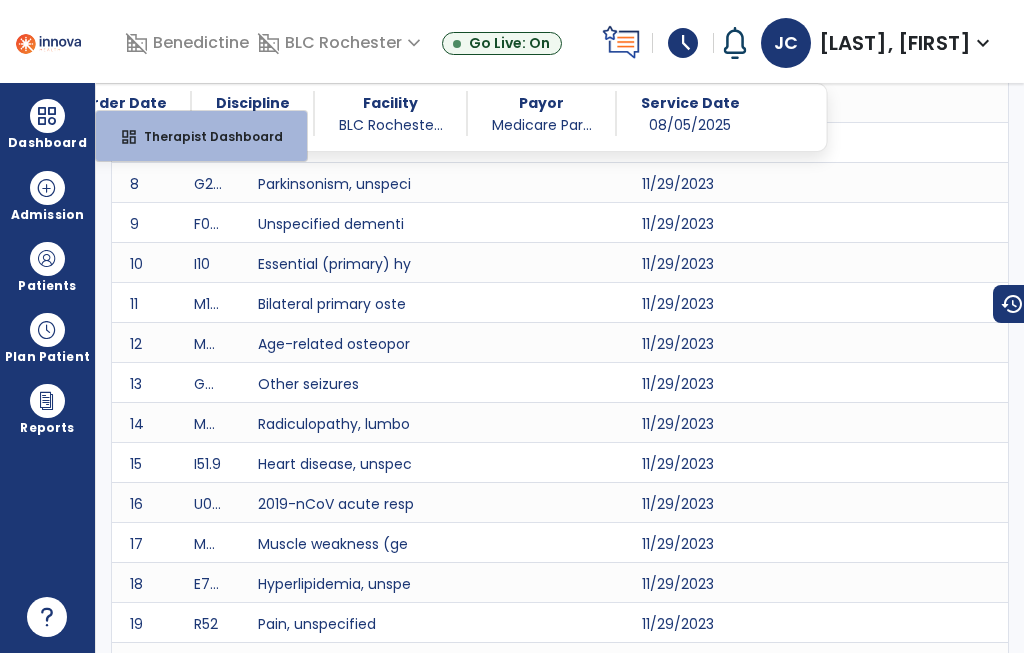 select on "****" 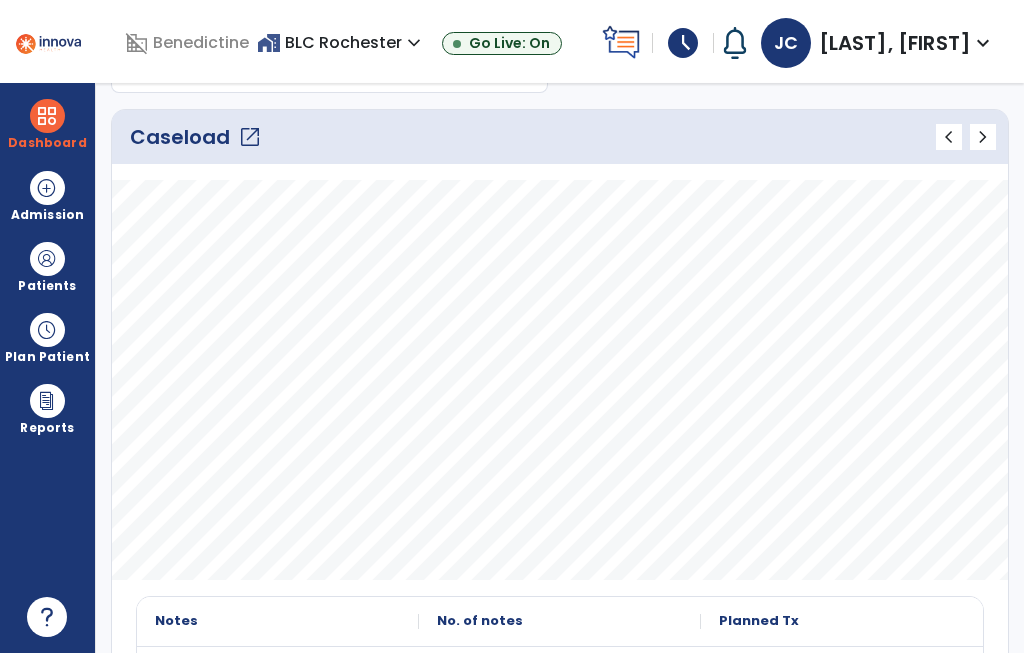 scroll, scrollTop: 314, scrollLeft: 0, axis: vertical 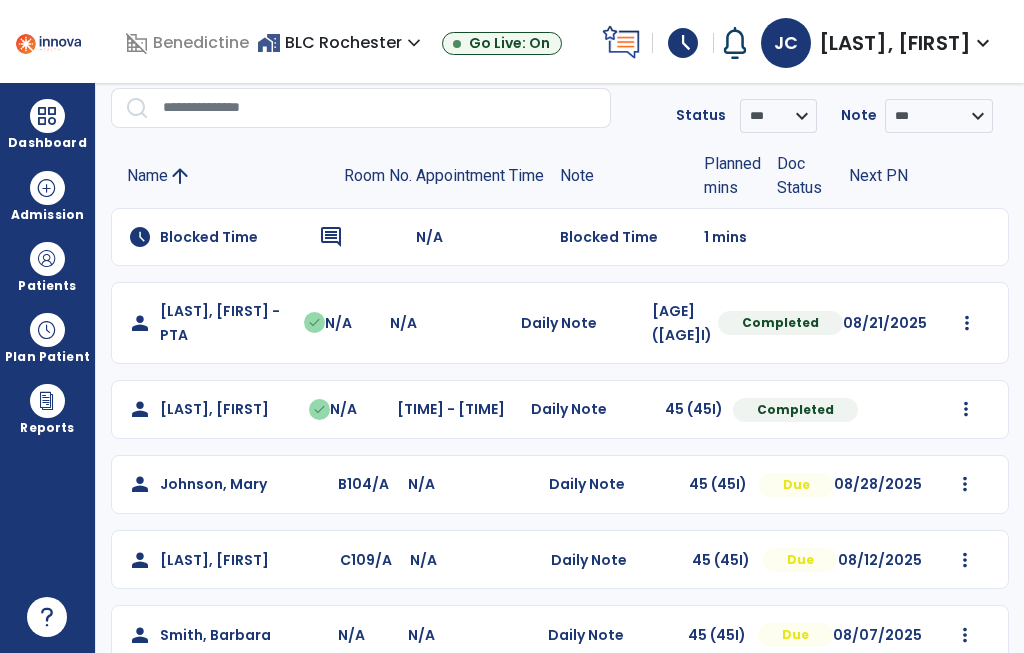 click on "person   [LAST], [FIRST]  B104/A N/A  Daily Note   45 (45I)  Due 08/28/2025  Mark Visit As Complete   Reset Note   Open Document   G + C Mins" 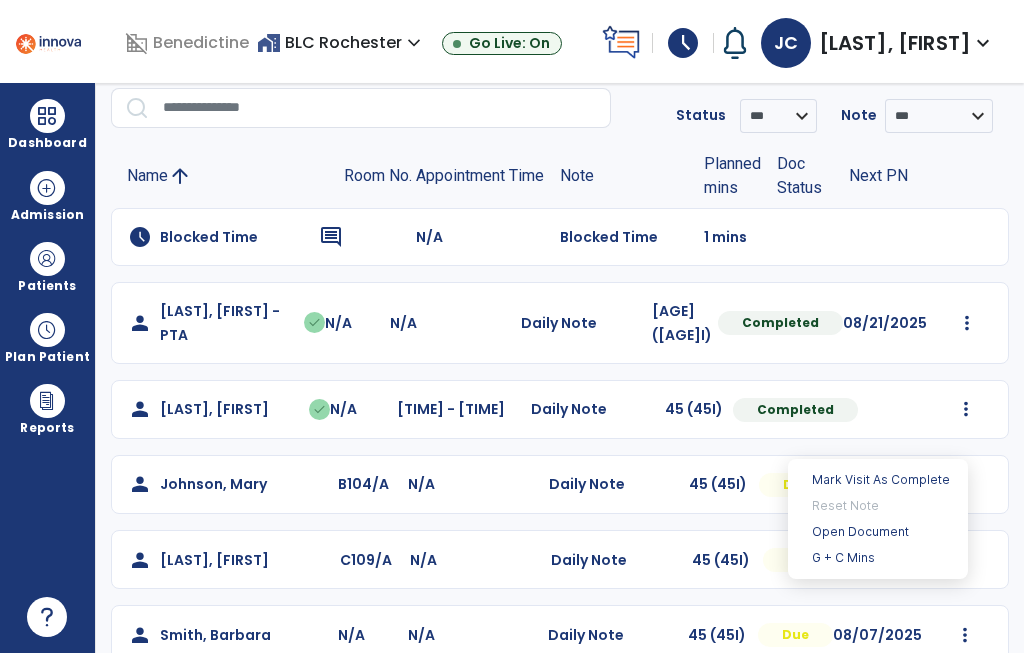 click on "Open Document" at bounding box center [878, 532] 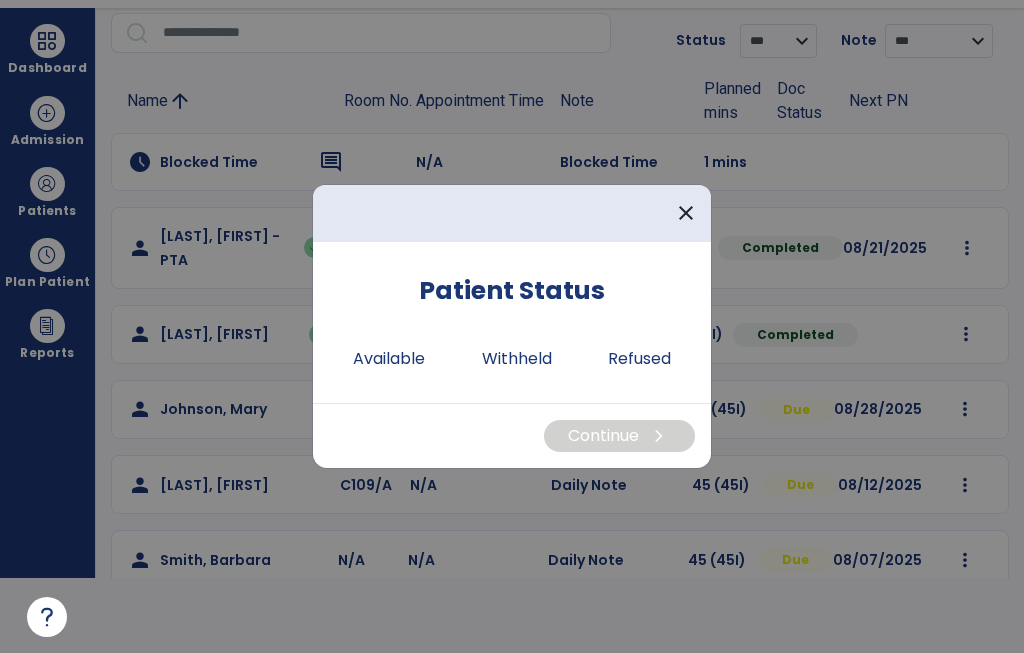scroll, scrollTop: 0, scrollLeft: 0, axis: both 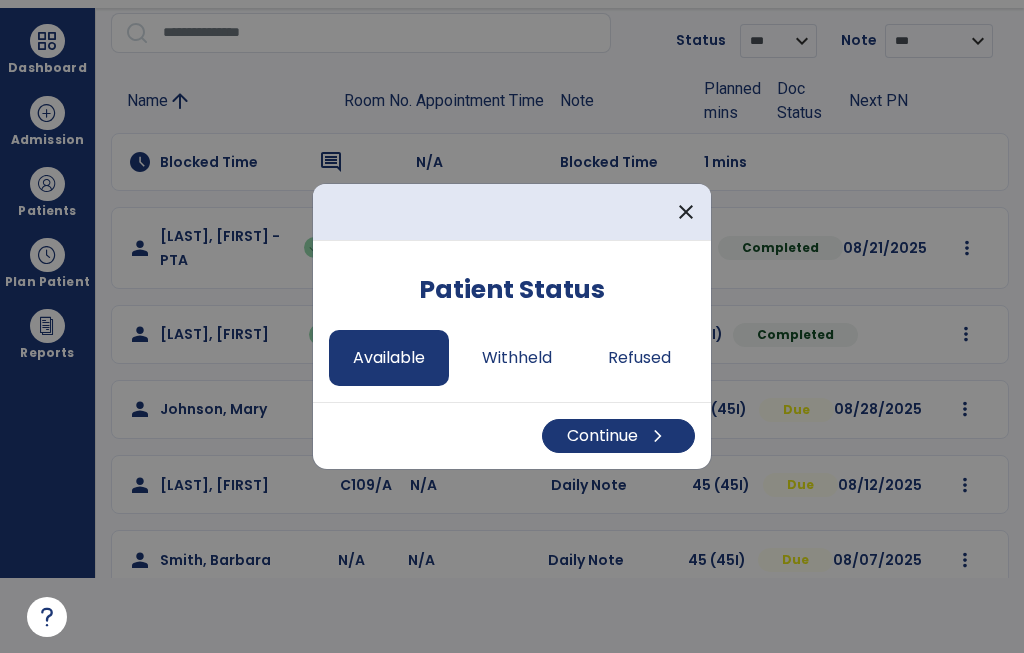 click on "Continue   chevron_right" at bounding box center [618, 436] 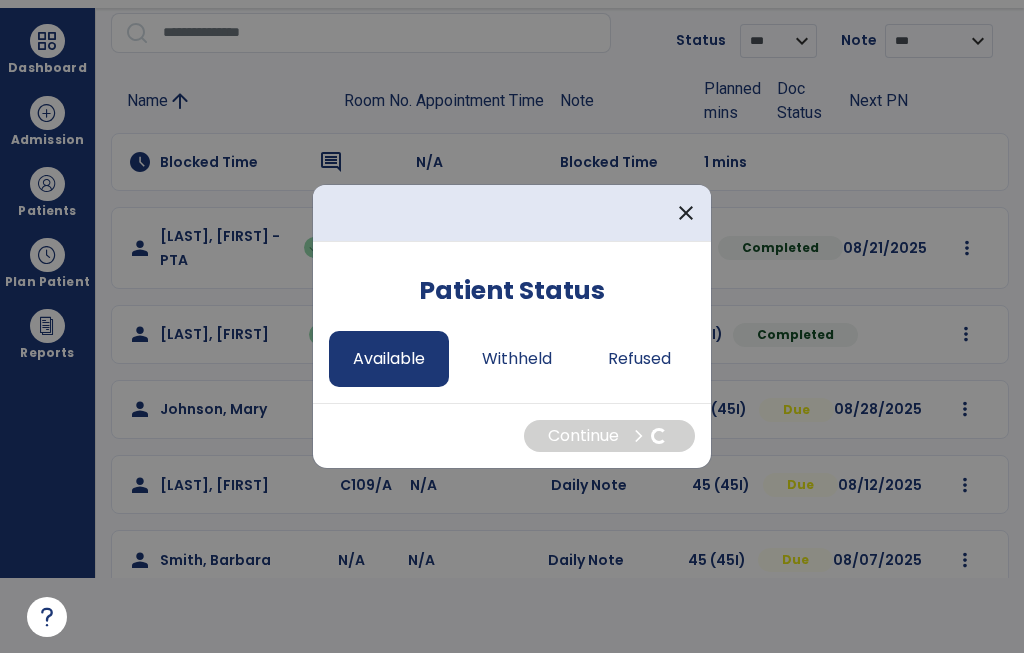 select on "*" 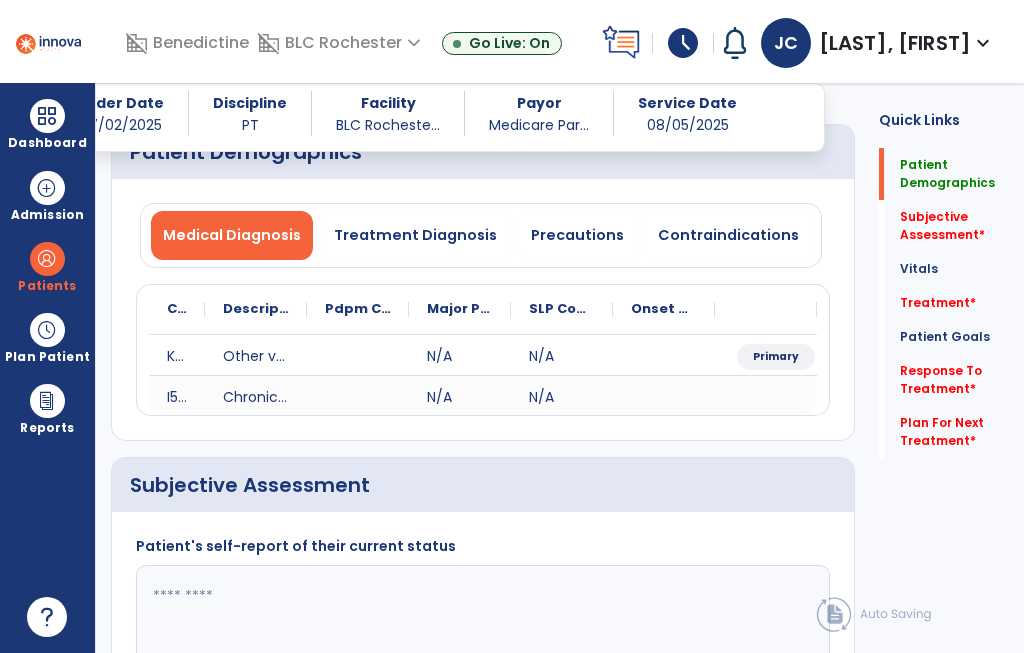 scroll, scrollTop: 75, scrollLeft: 0, axis: vertical 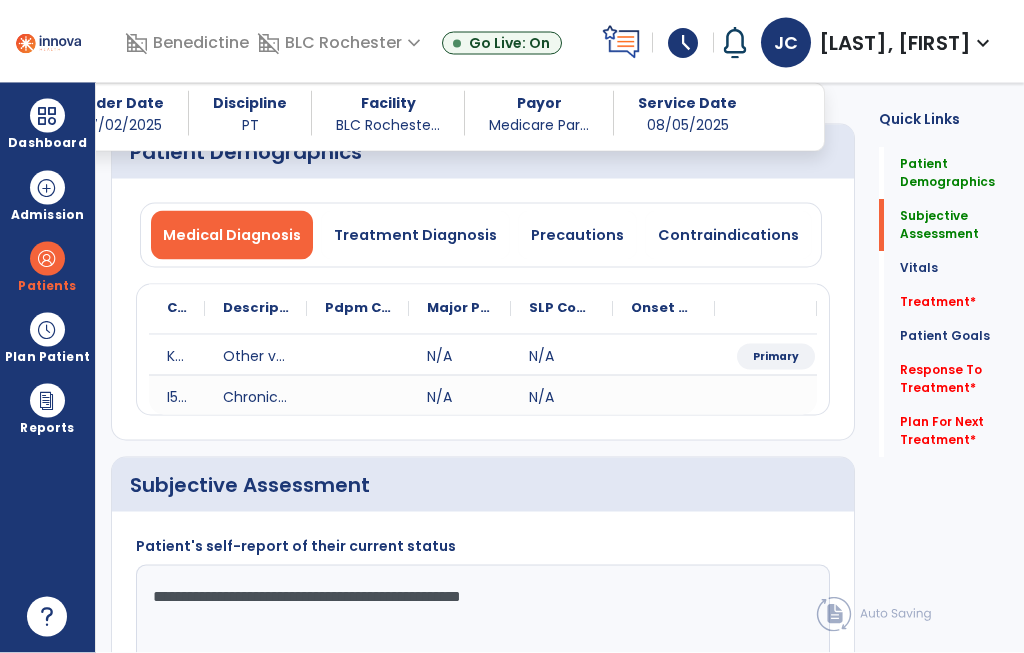 type on "**********" 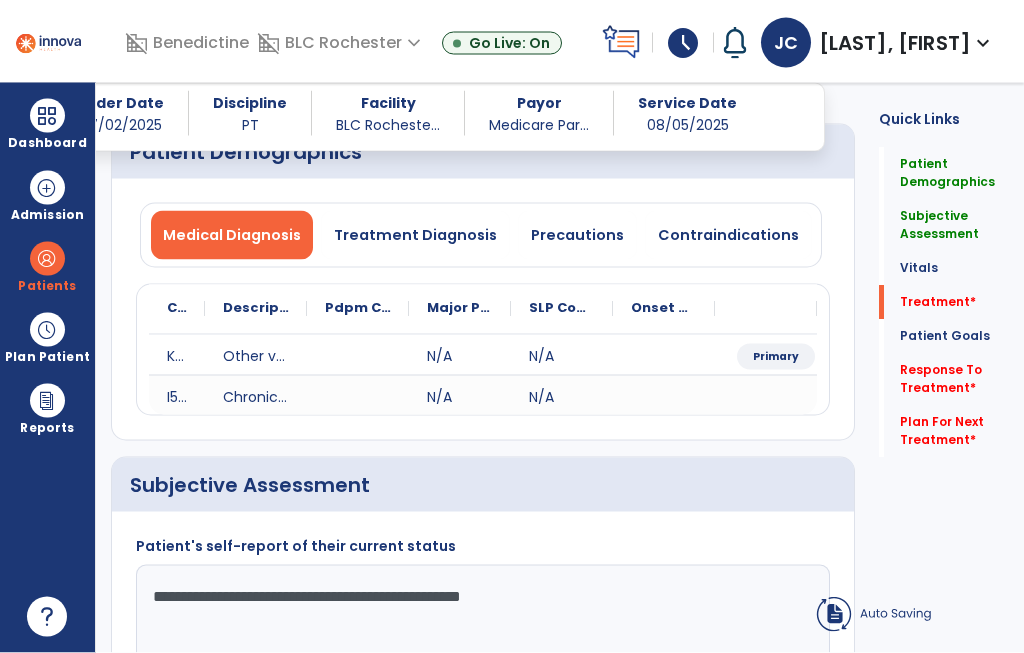 click on "add  Add Service Code" 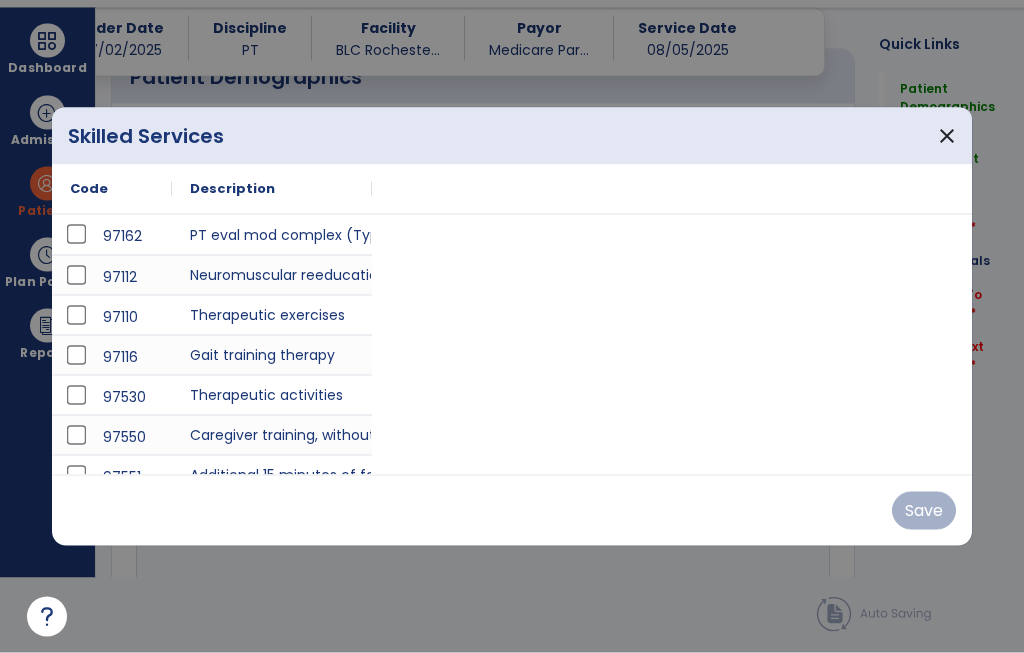 scroll, scrollTop: 1012, scrollLeft: 0, axis: vertical 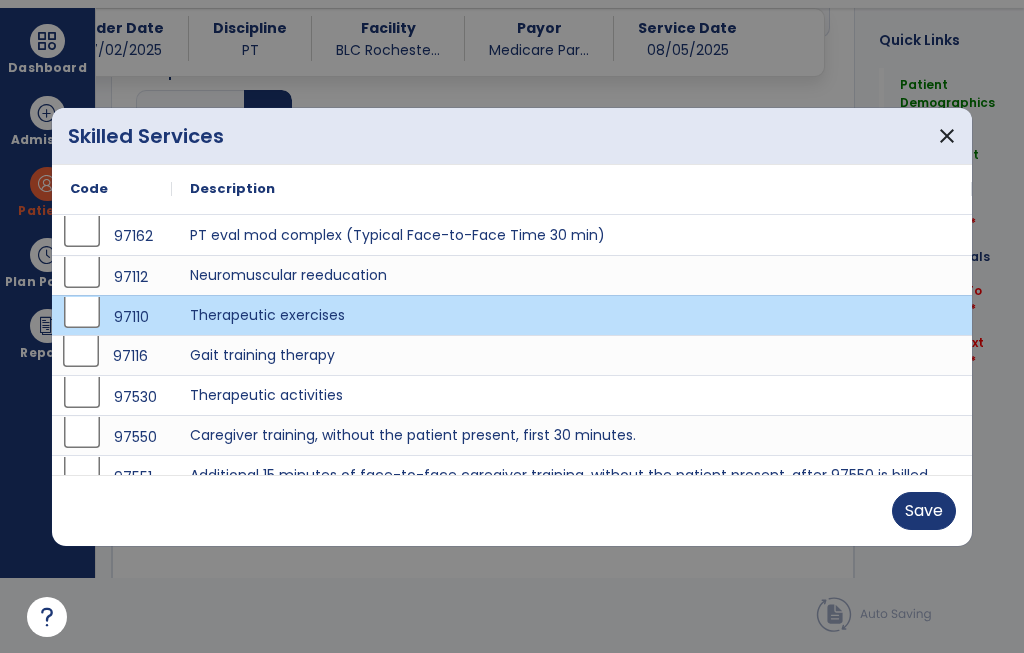 click on "97116" at bounding box center (112, 355) 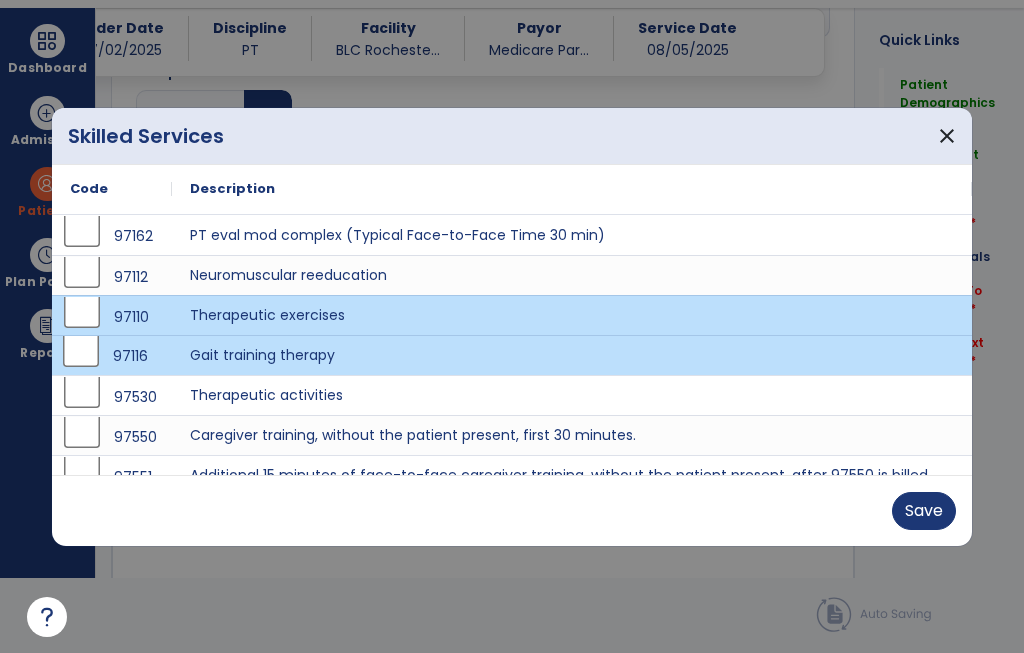 click on "Save" at bounding box center [924, 511] 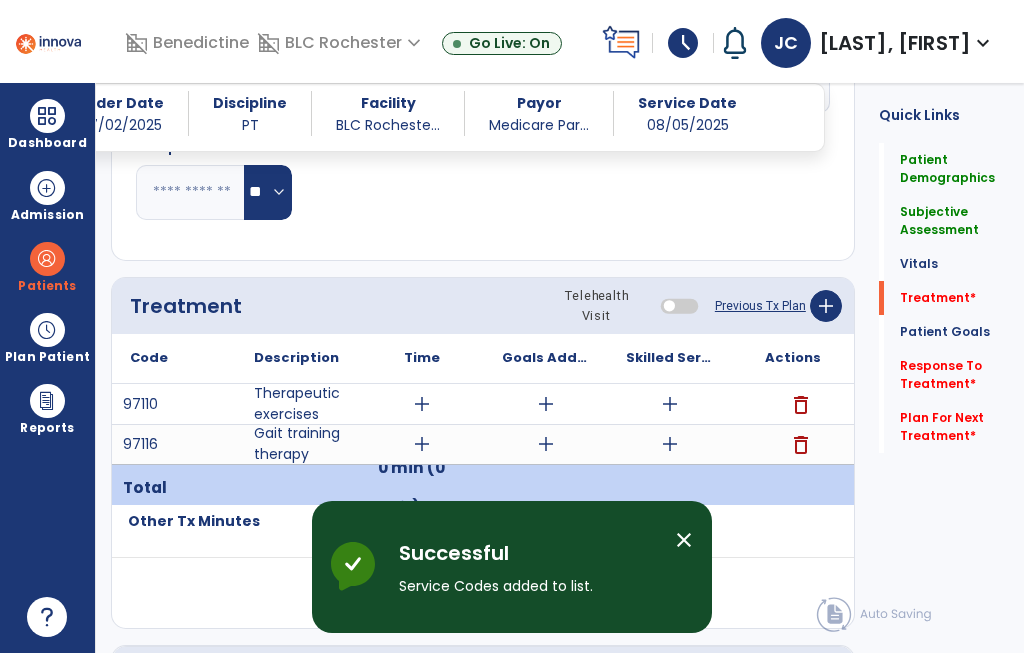 scroll, scrollTop: 75, scrollLeft: 0, axis: vertical 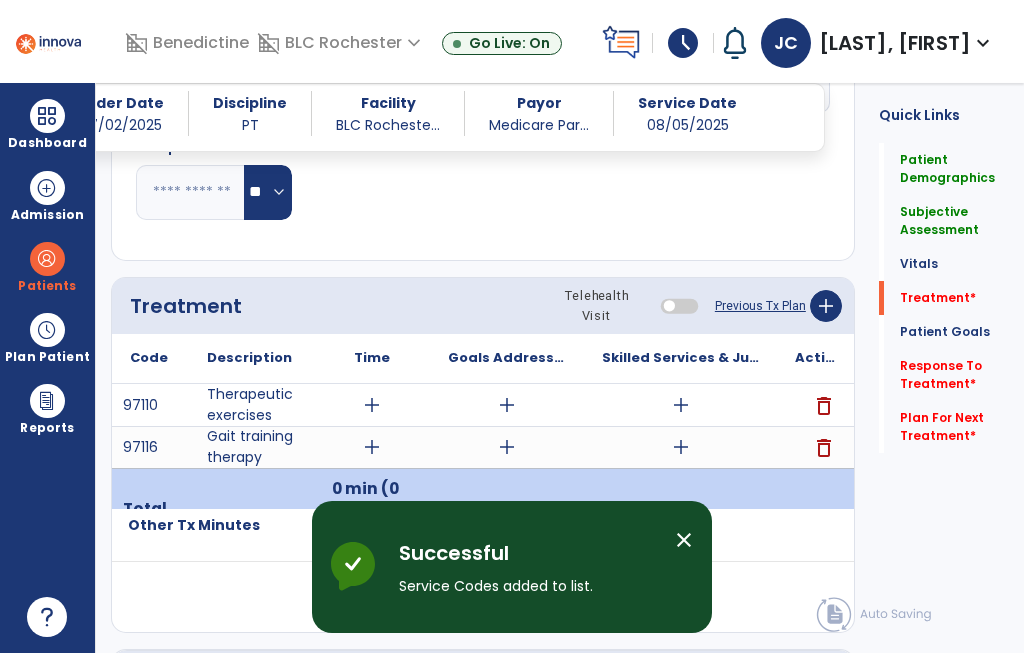 click on "add" at bounding box center (372, 405) 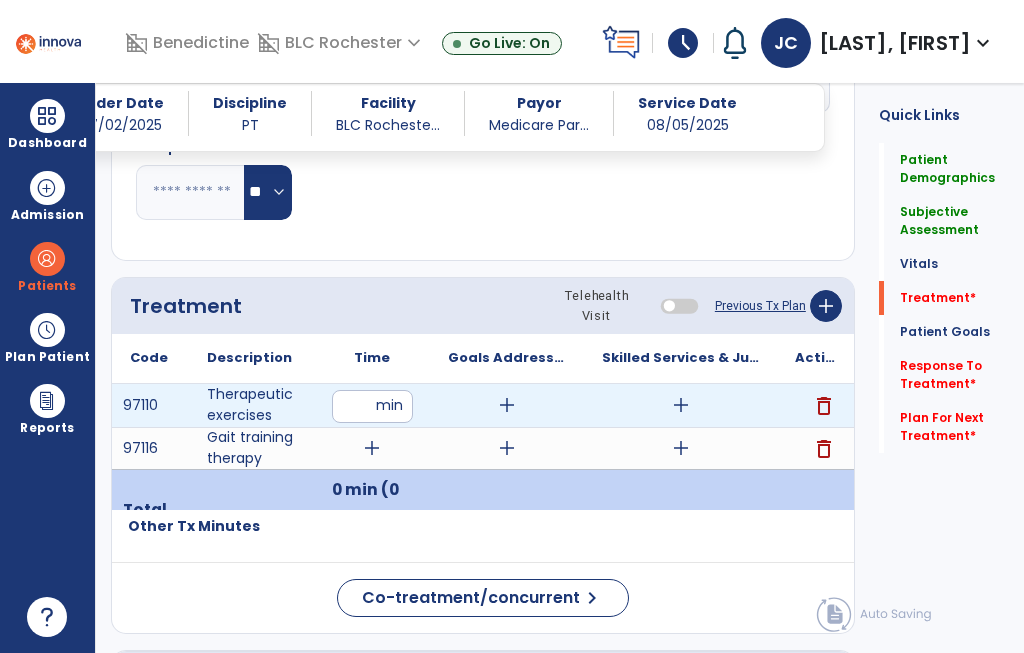 scroll, scrollTop: 7, scrollLeft: 0, axis: vertical 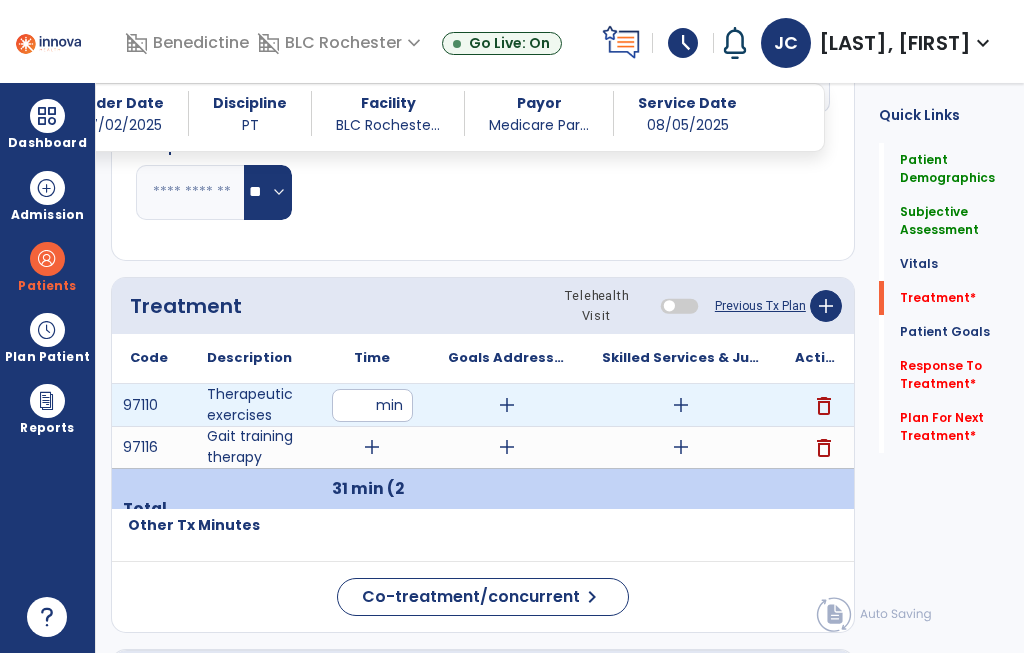click on "add" at bounding box center [681, 405] 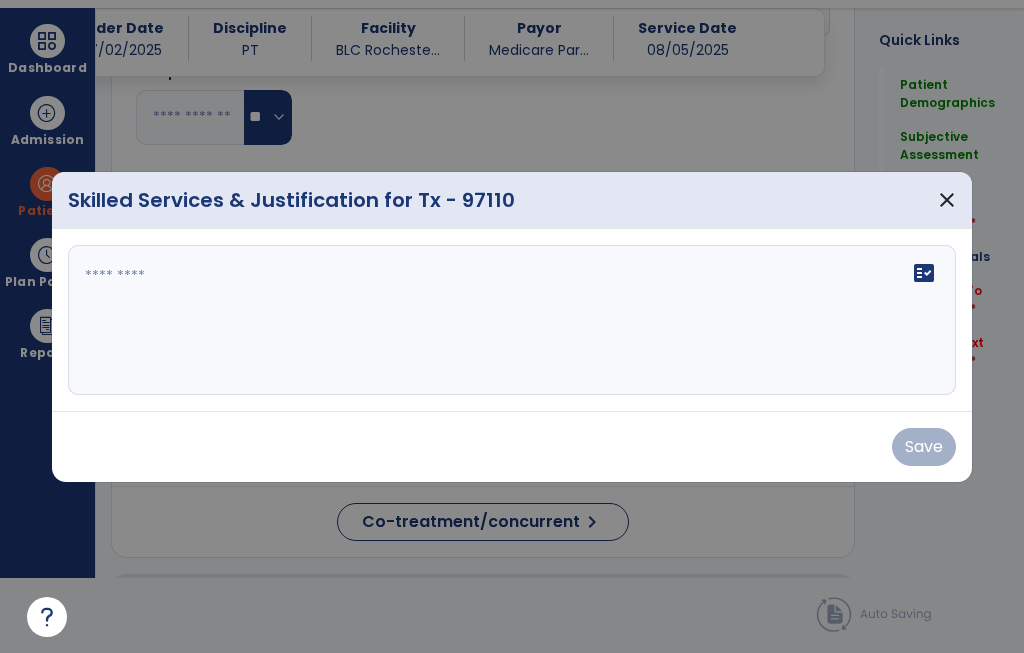 scroll, scrollTop: 0, scrollLeft: 0, axis: both 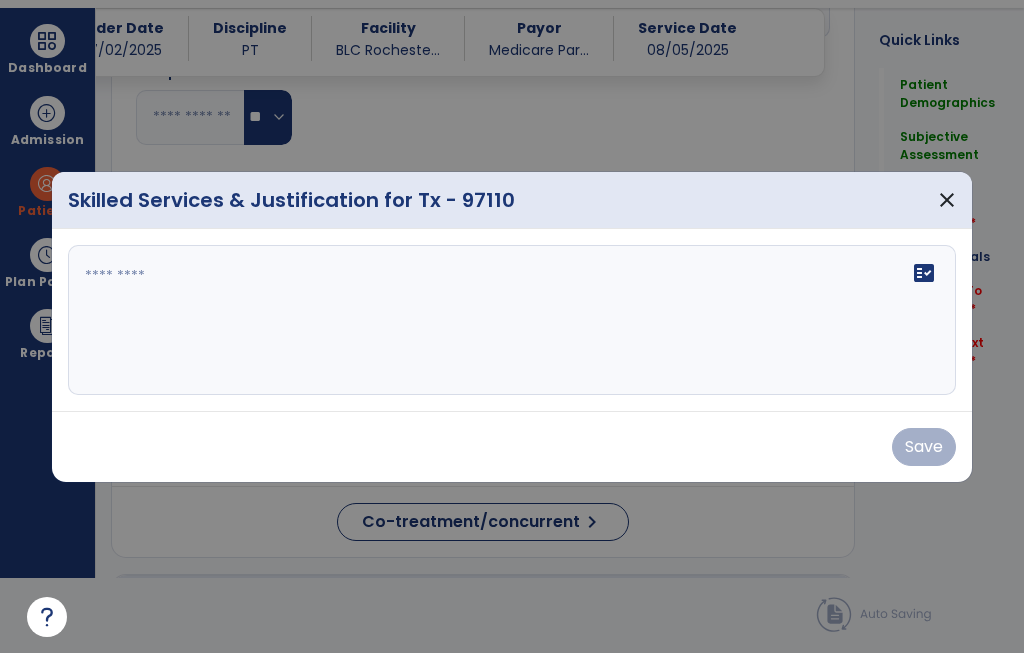 click on "fact_check" at bounding box center (512, 320) 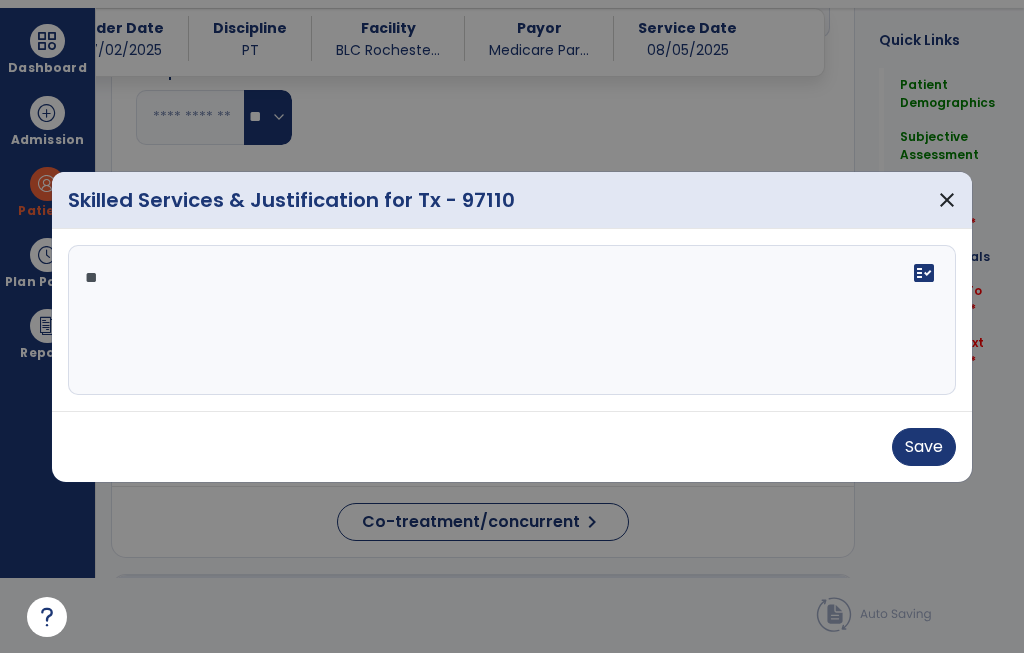 type on "*" 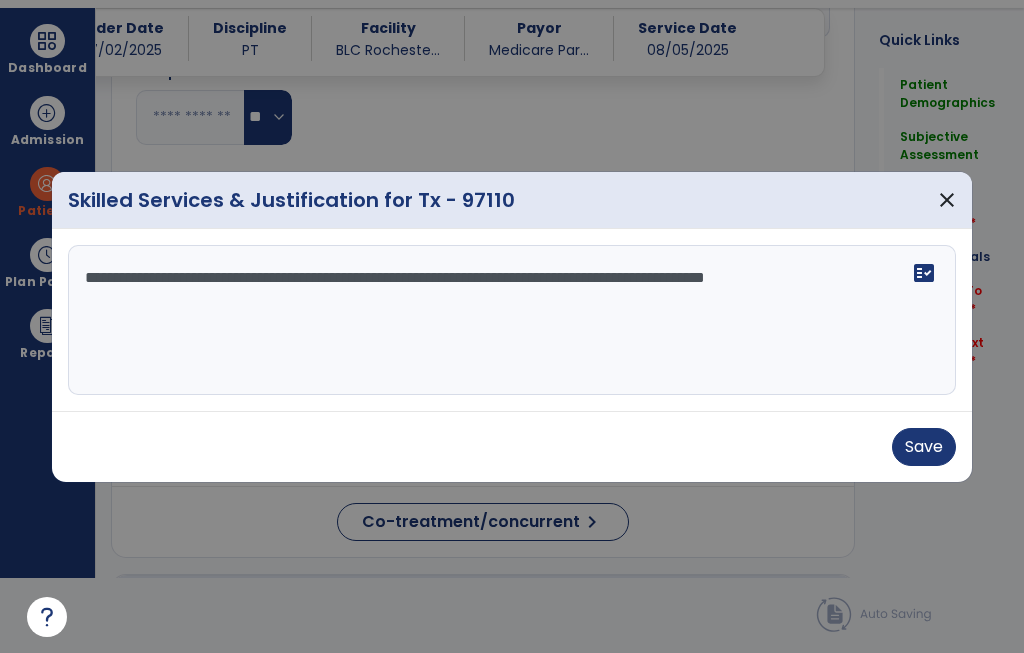 click on "**********" at bounding box center (512, 320) 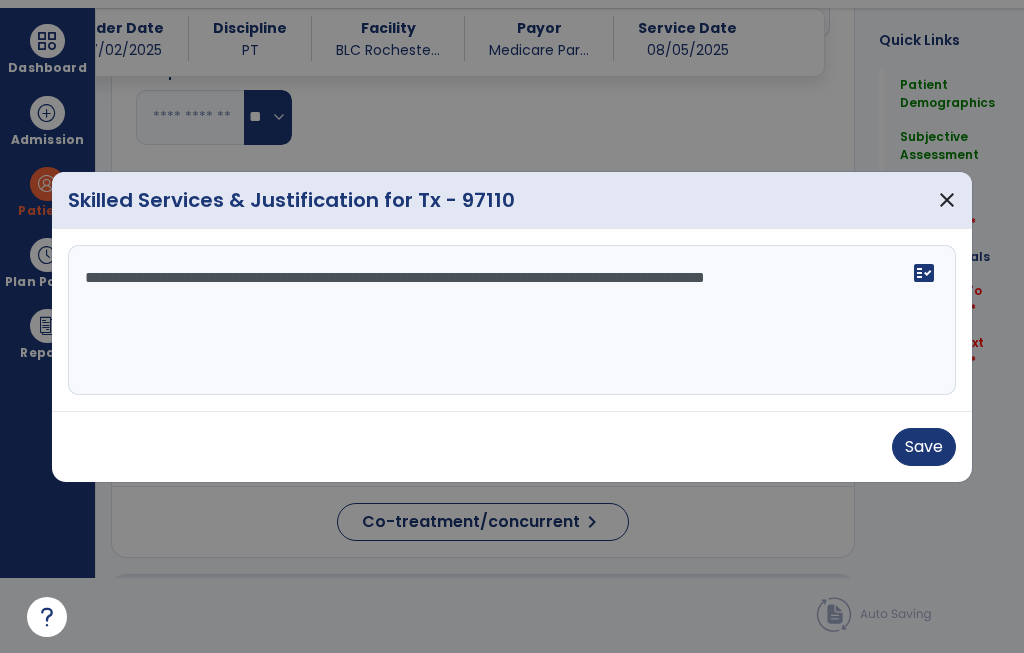 click on "**********" at bounding box center [512, 320] 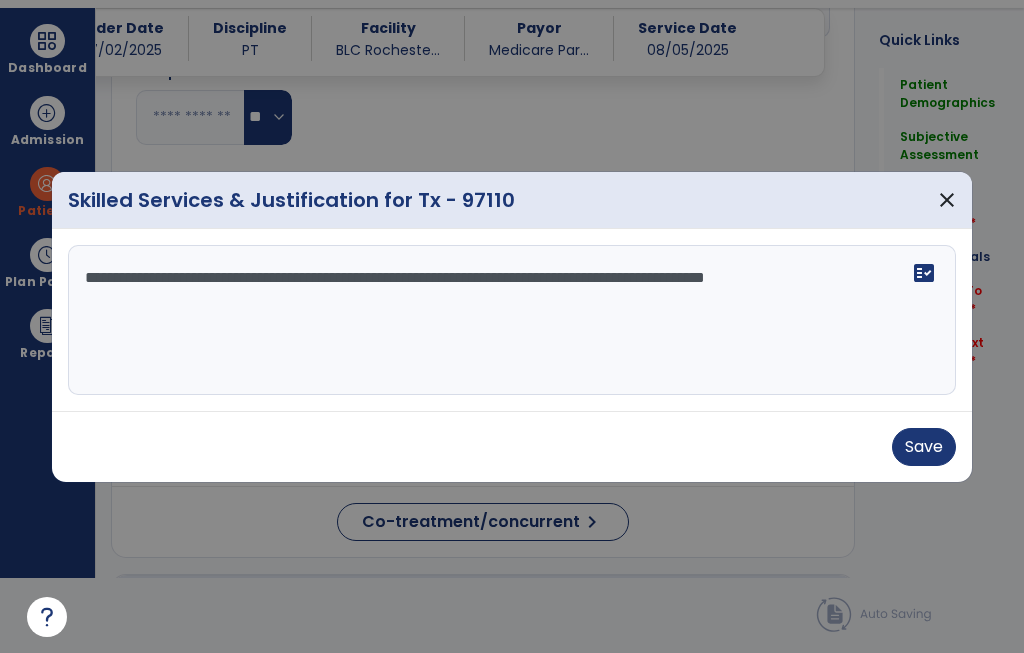 click on "**********" at bounding box center (512, 320) 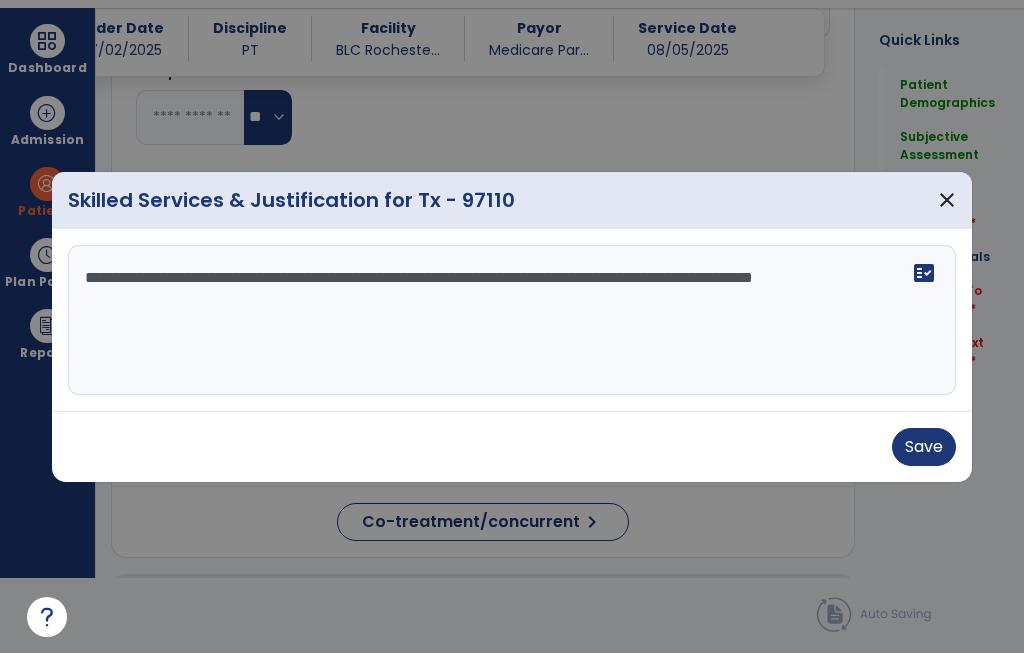 type on "**********" 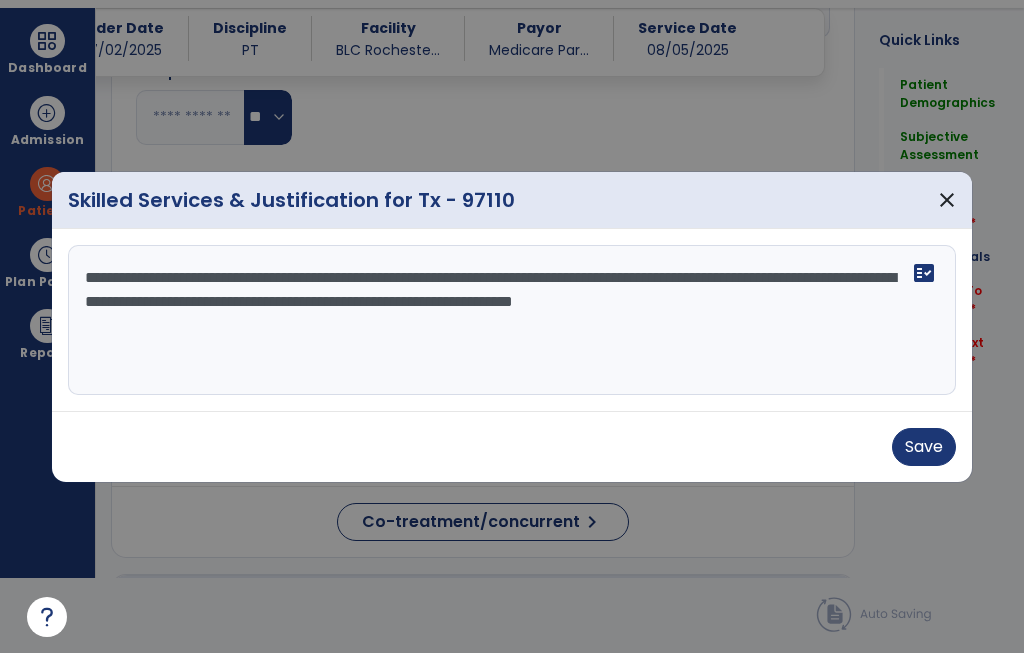 click on "Save" at bounding box center [924, 447] 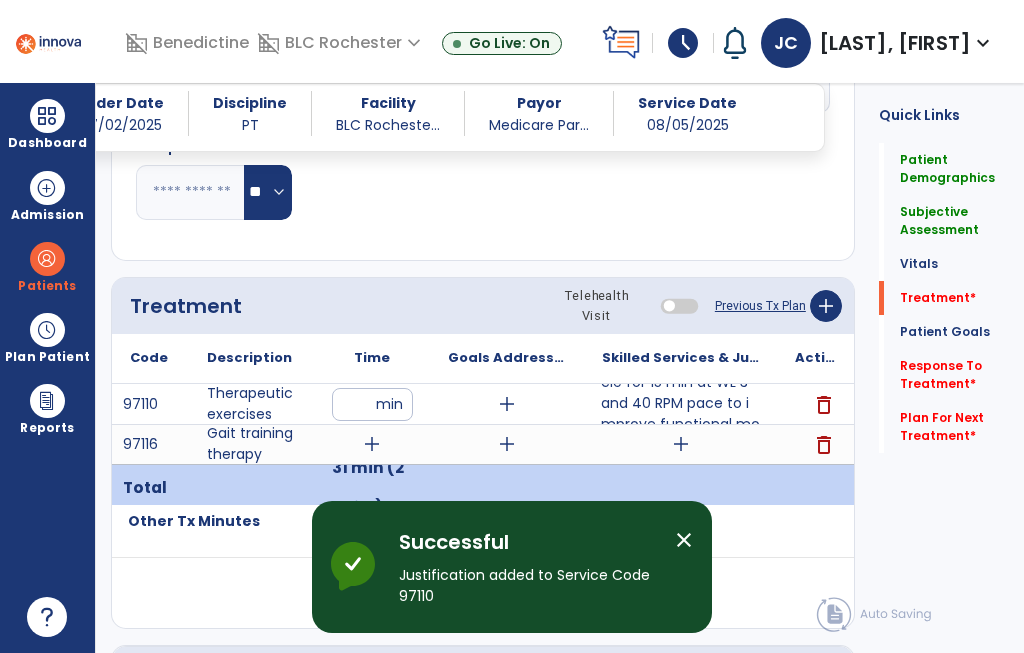 scroll, scrollTop: 75, scrollLeft: 0, axis: vertical 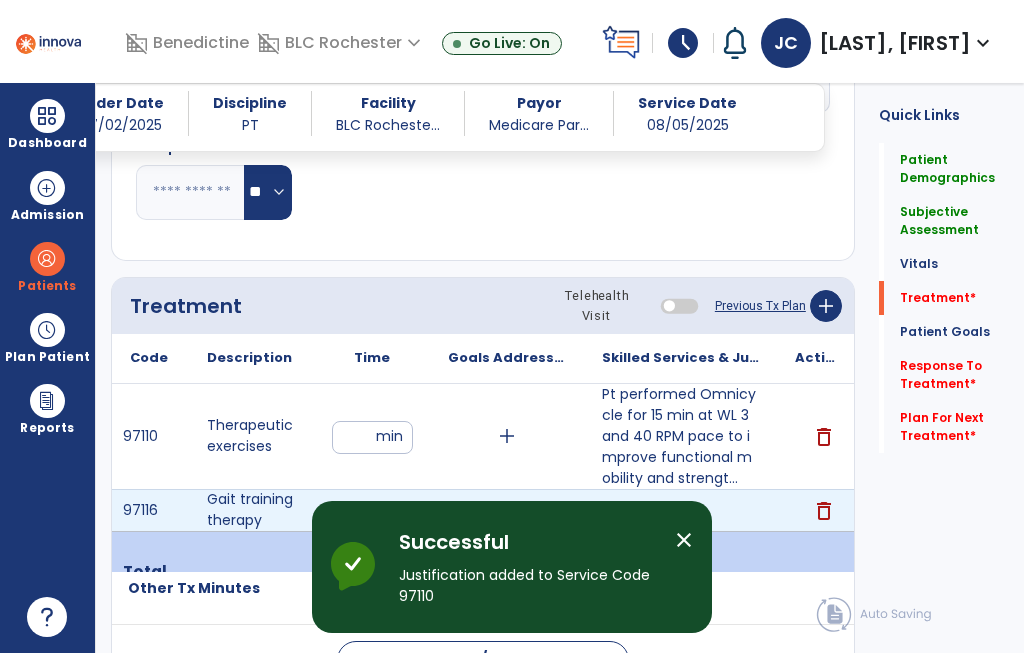 click on "add" at bounding box center [372, 510] 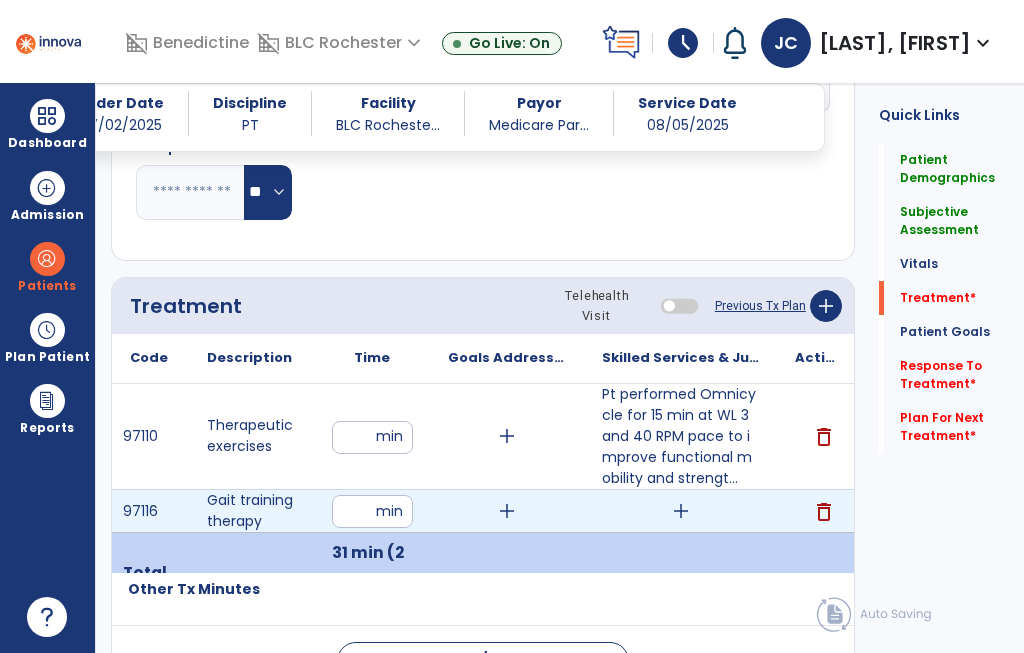 scroll, scrollTop: 6, scrollLeft: 0, axis: vertical 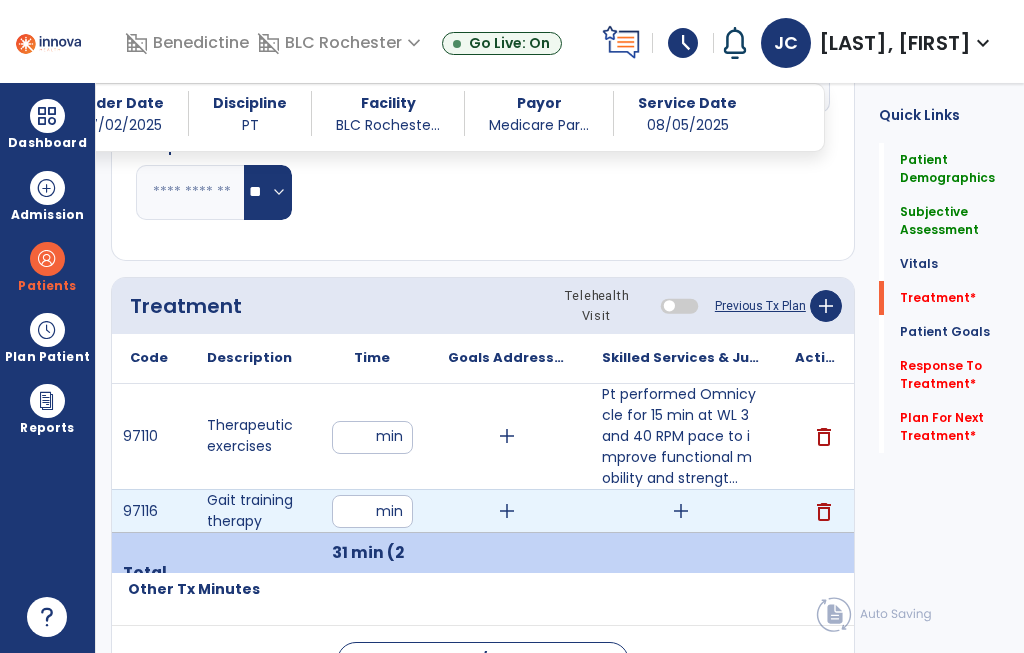 type on "**" 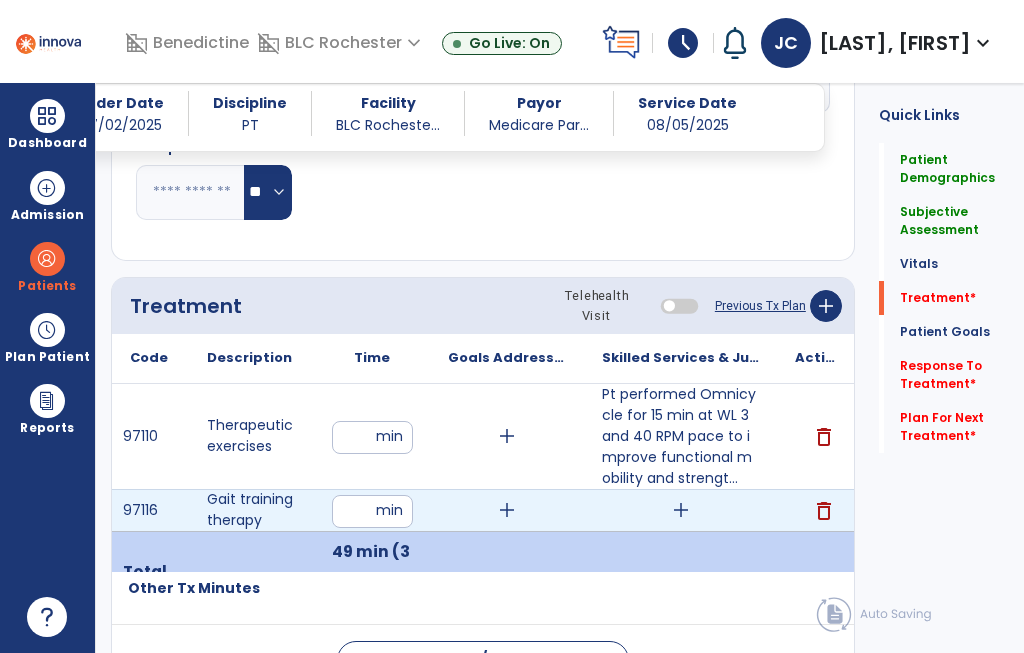 click on "add" at bounding box center (680, 510) 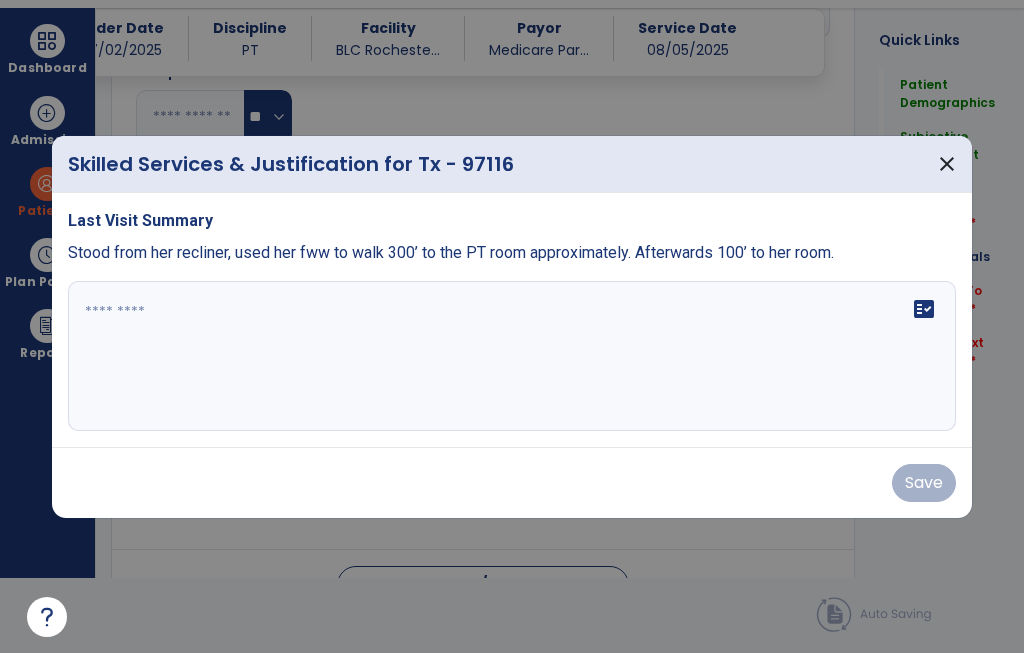 scroll, scrollTop: 0, scrollLeft: 0, axis: both 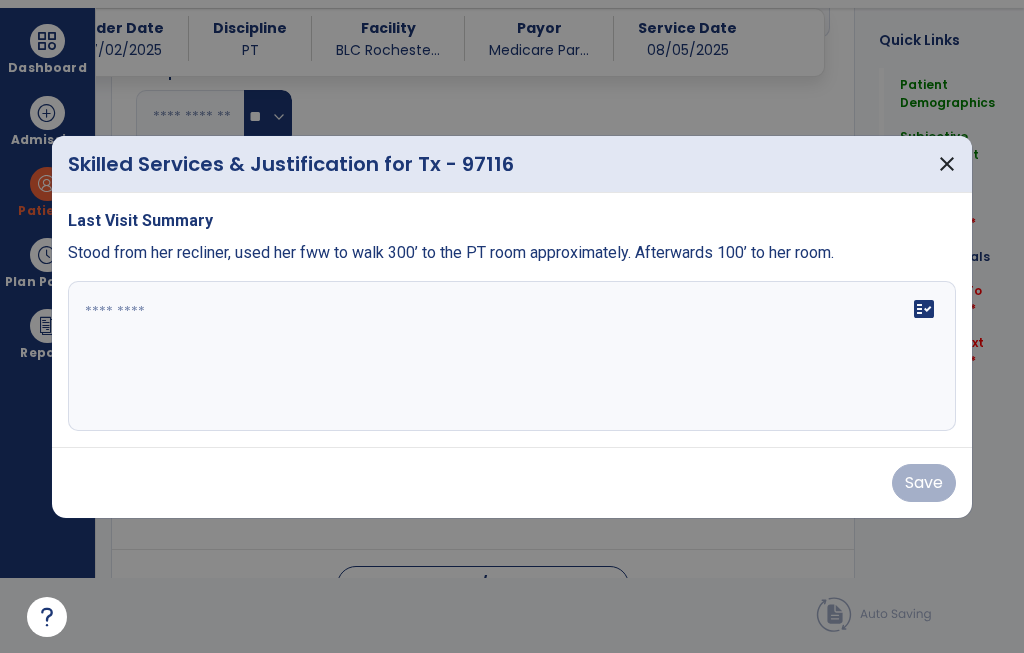 click on "fact_check" at bounding box center [512, 356] 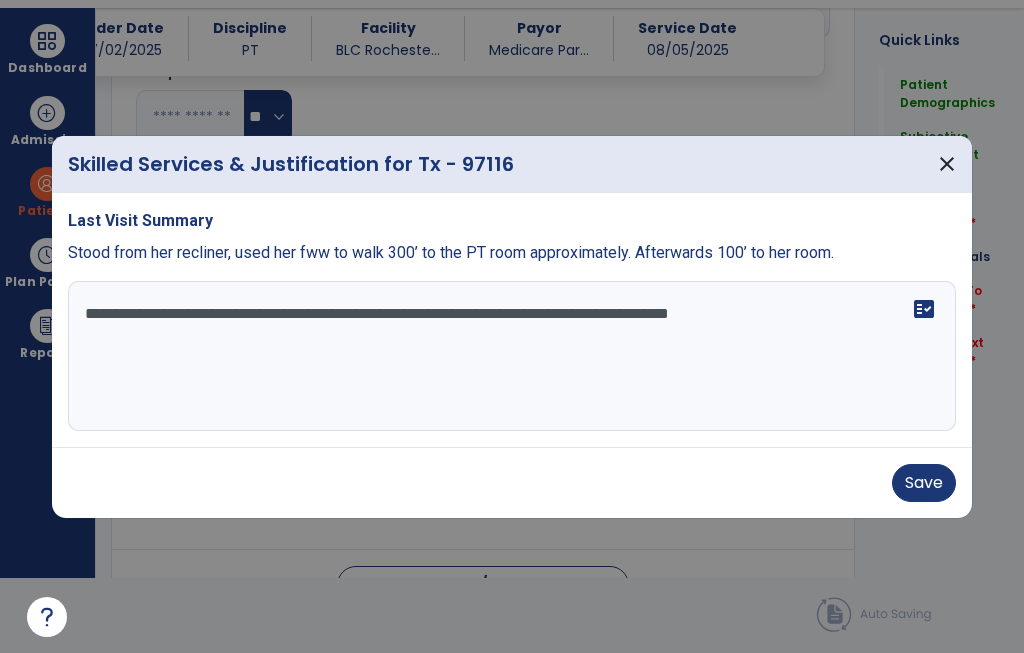 scroll, scrollTop: 0, scrollLeft: 0, axis: both 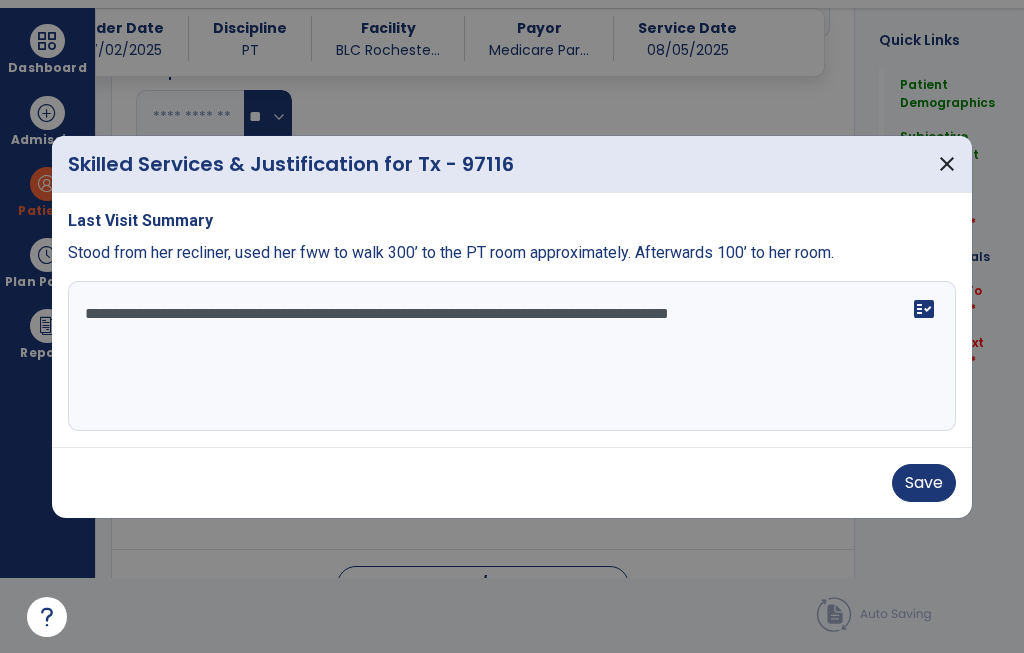 click on "**********" at bounding box center (512, 356) 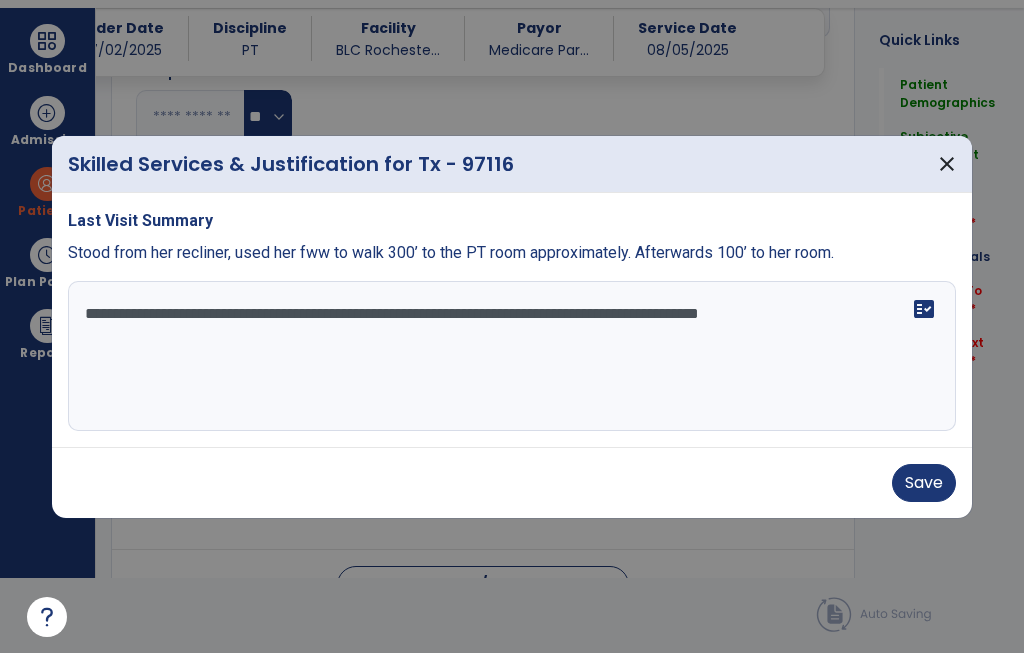 click on "**********" at bounding box center (512, 356) 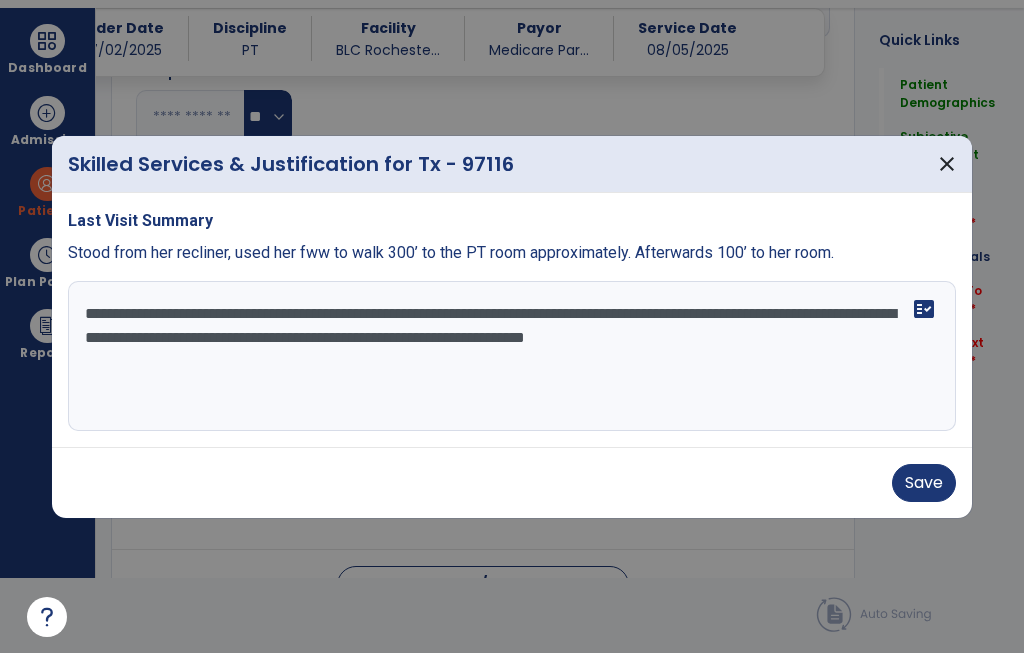 type on "**********" 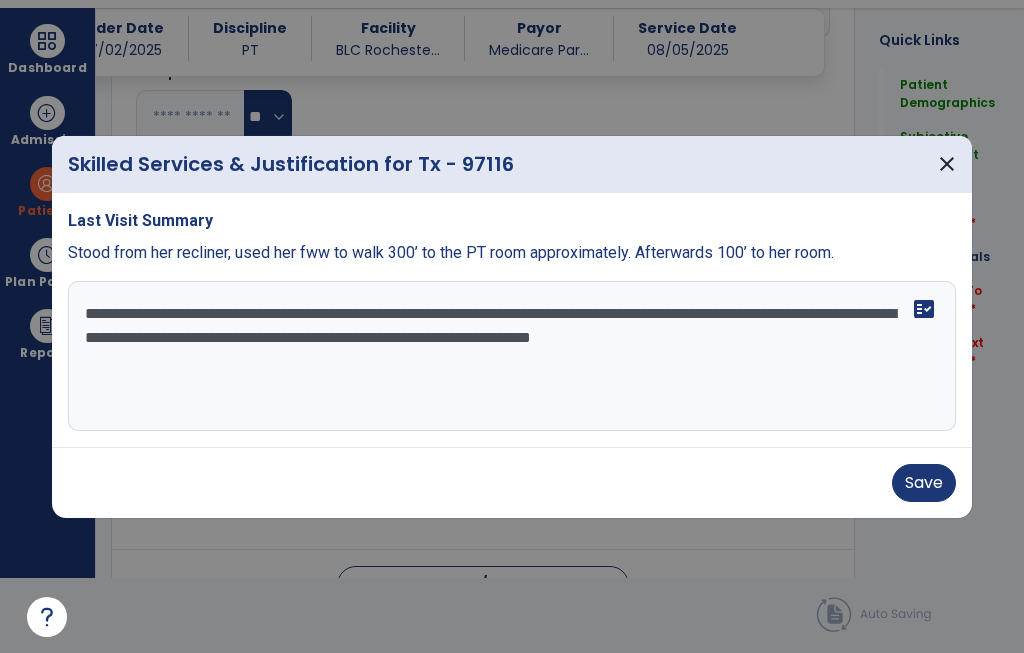 click on "Save" at bounding box center [924, 483] 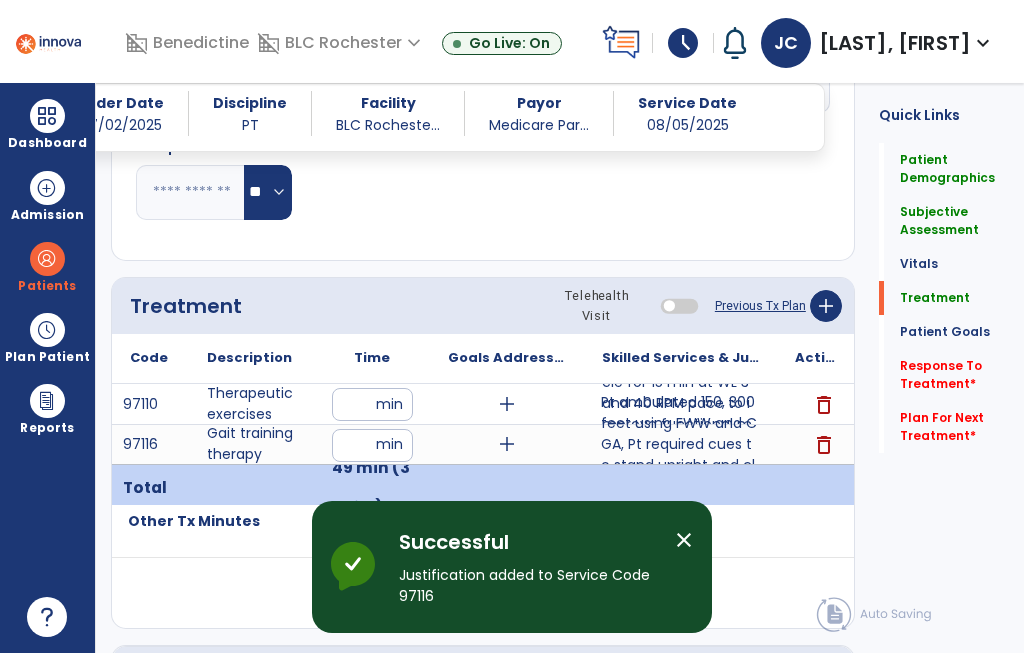 scroll, scrollTop: 75, scrollLeft: 0, axis: vertical 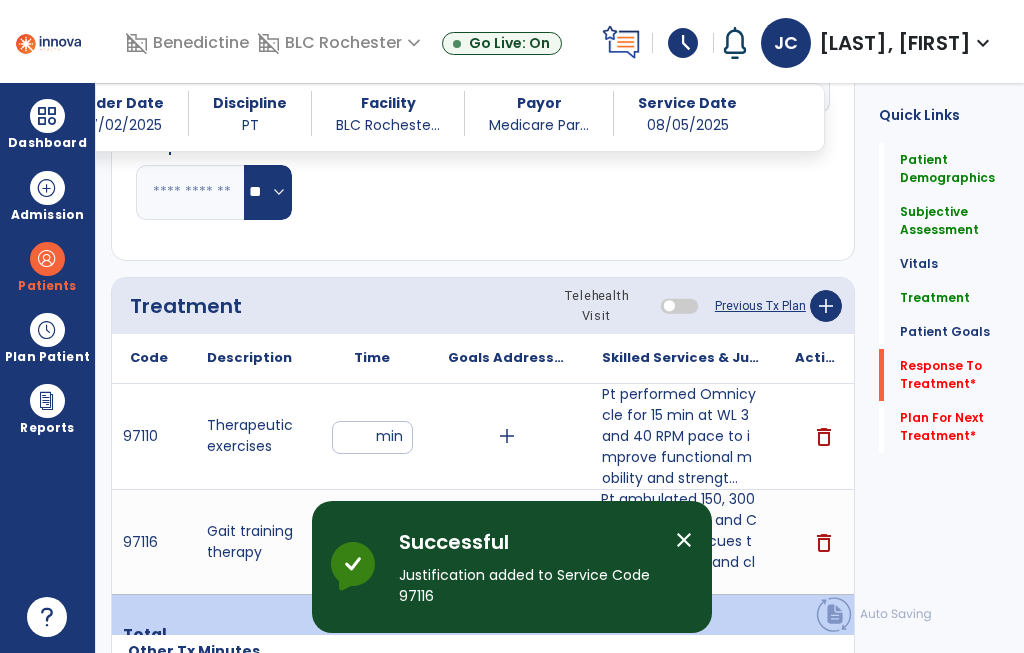 click on "Response To Treatment   *" 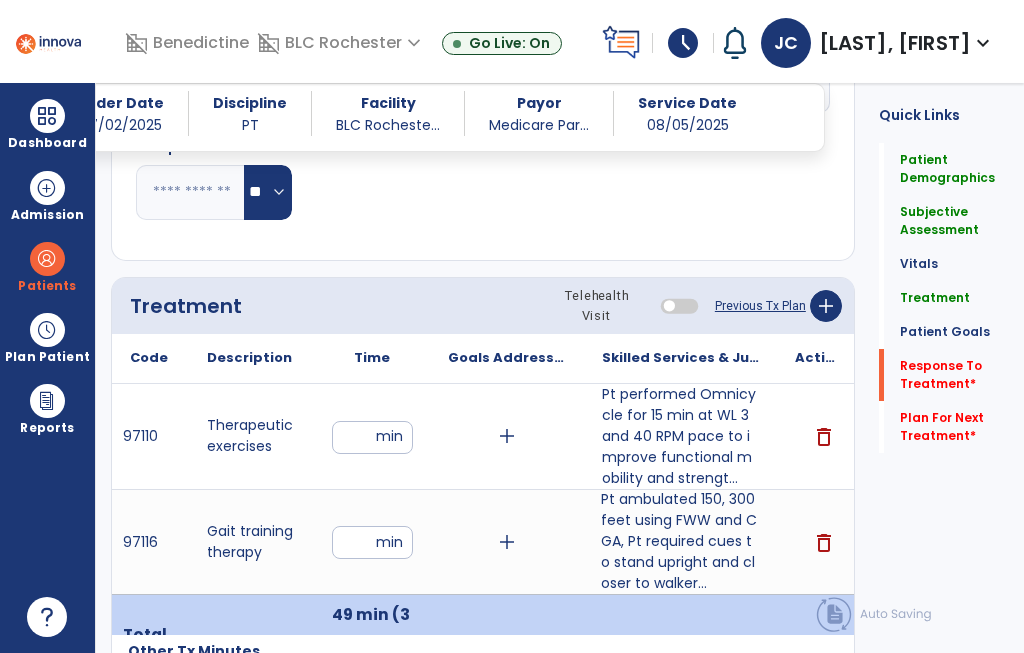 scroll, scrollTop: 2881, scrollLeft: 0, axis: vertical 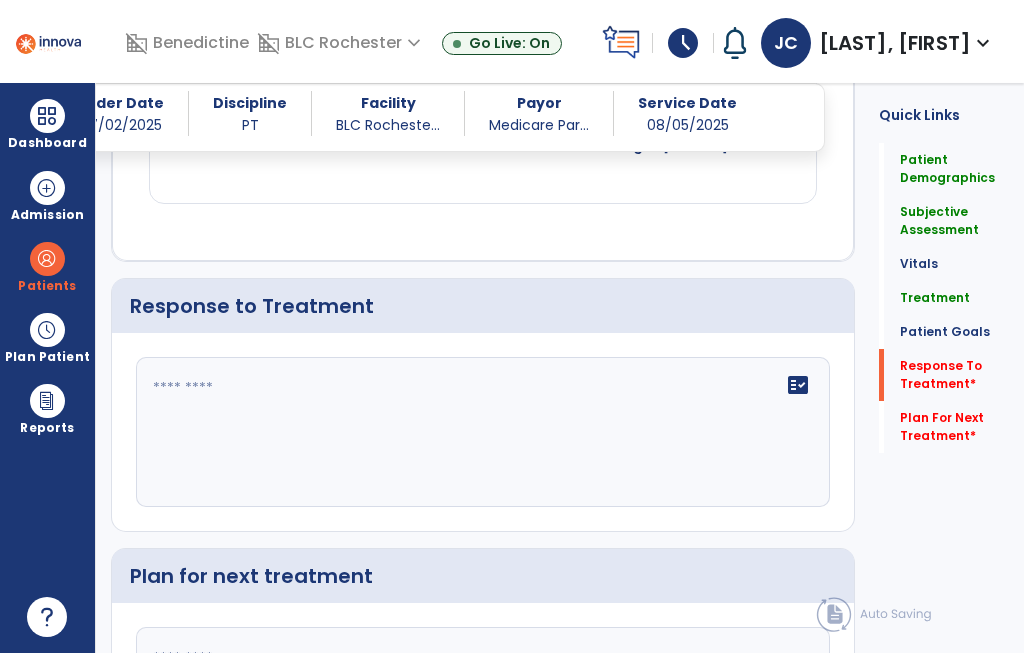 click on "fact_check" 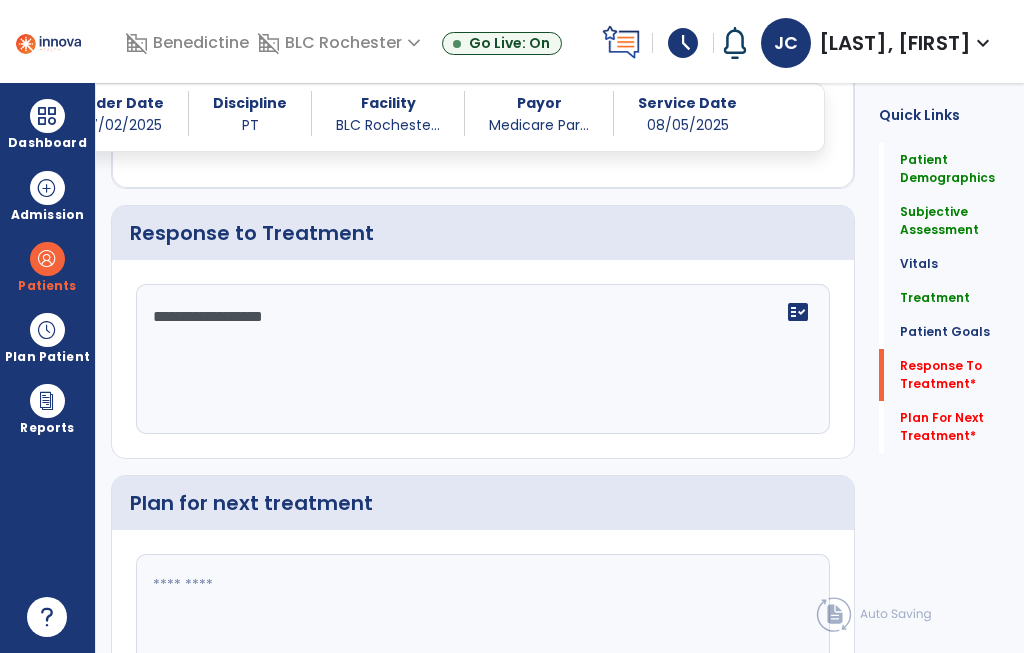scroll, scrollTop: 2954, scrollLeft: 0, axis: vertical 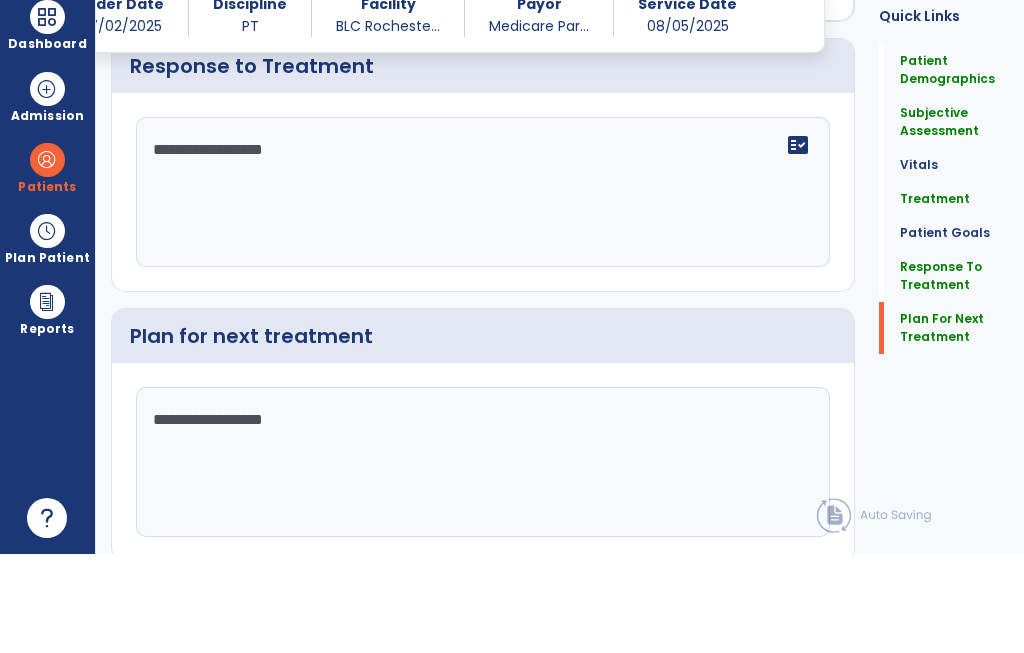 type on "**********" 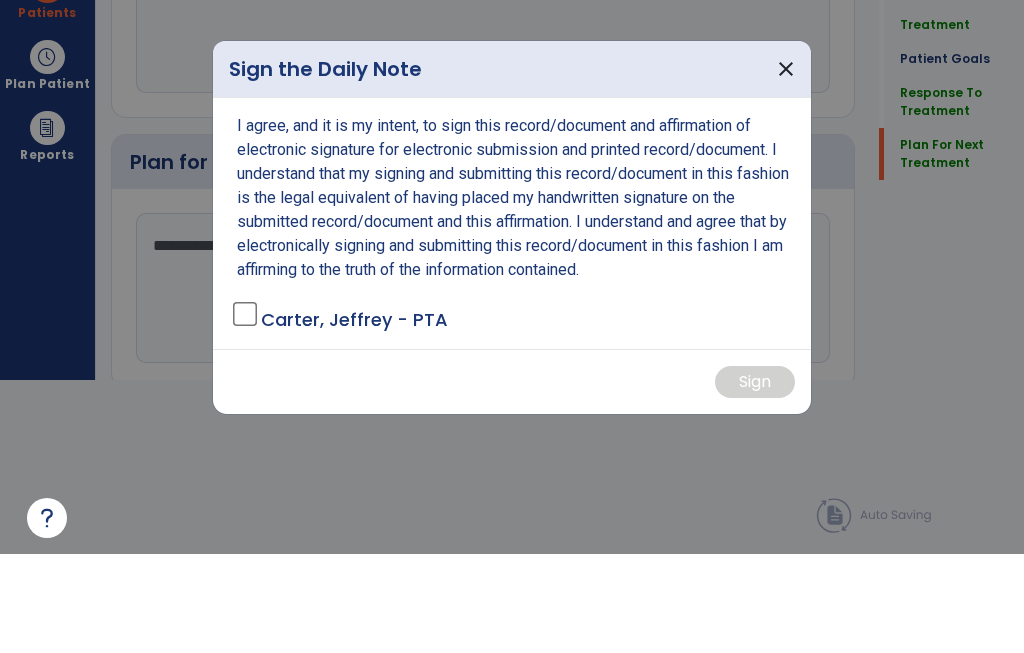 scroll, scrollTop: 0, scrollLeft: 0, axis: both 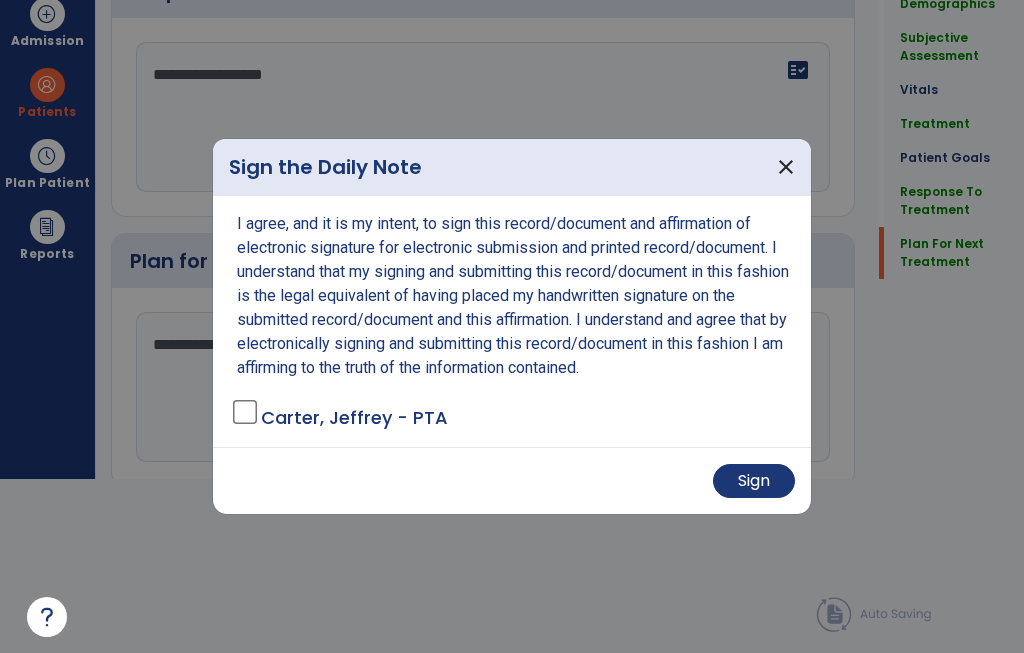 click on "Sign" at bounding box center [754, 481] 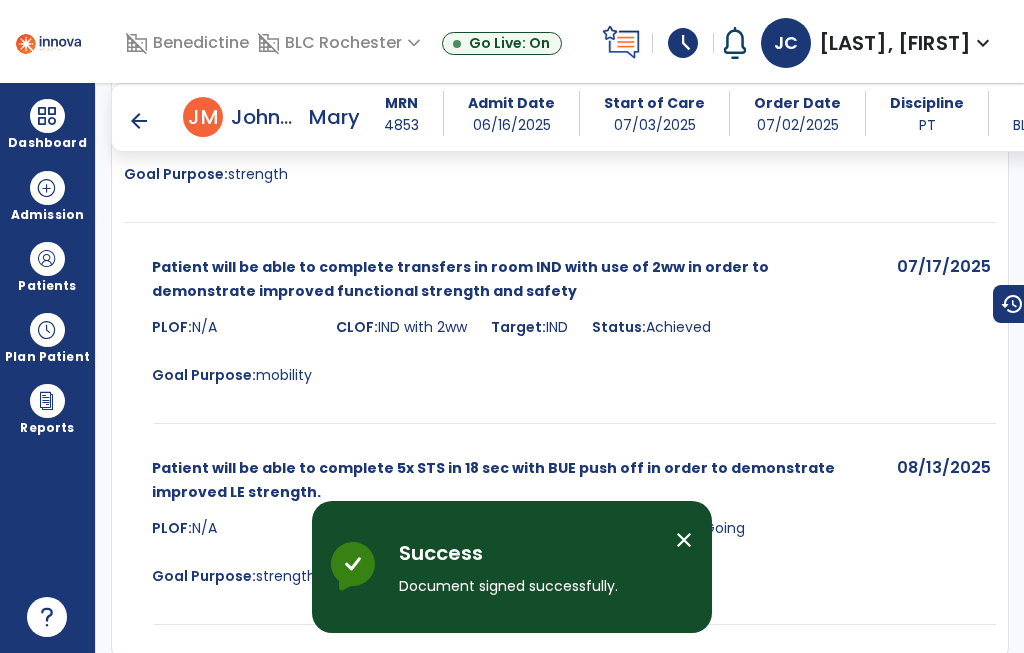 scroll, scrollTop: 75, scrollLeft: 0, axis: vertical 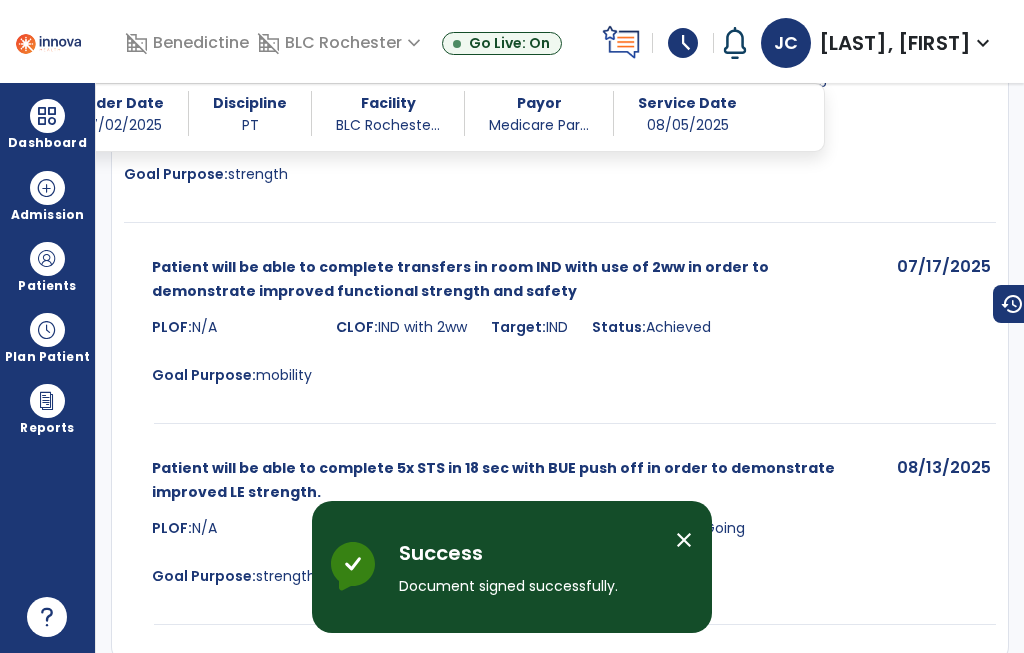 click at bounding box center [47, 116] 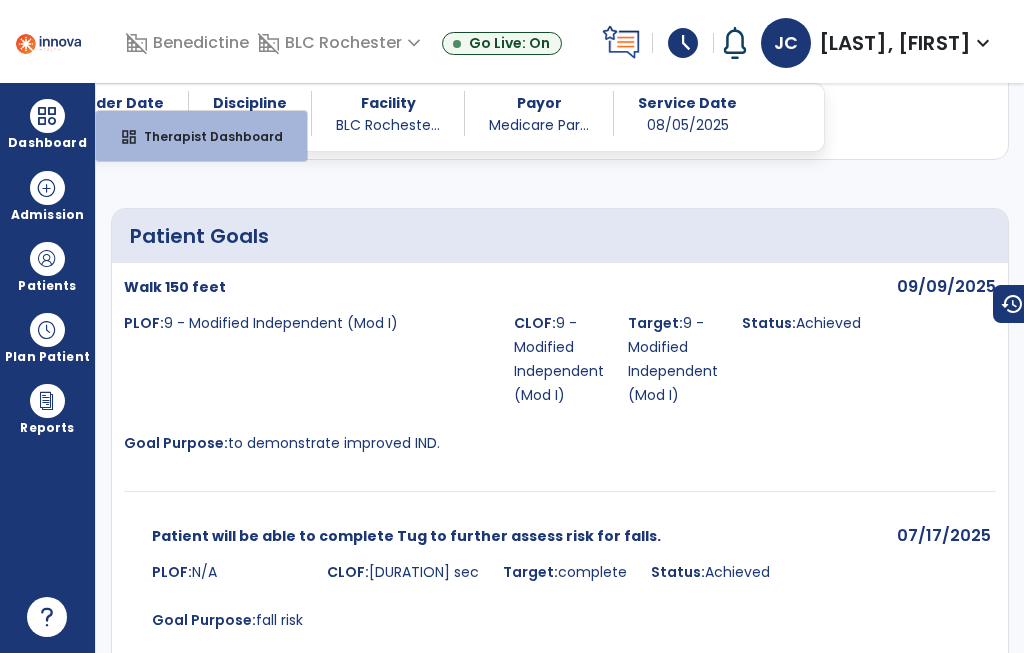 click on "Therapist Dashboard" at bounding box center (205, 136) 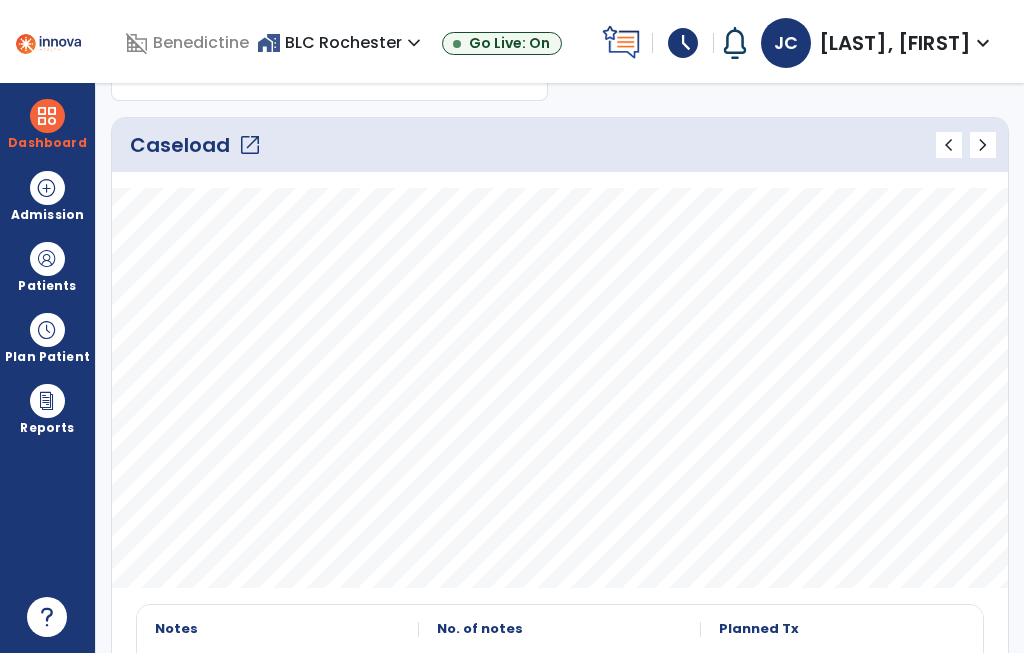 scroll, scrollTop: 306, scrollLeft: 0, axis: vertical 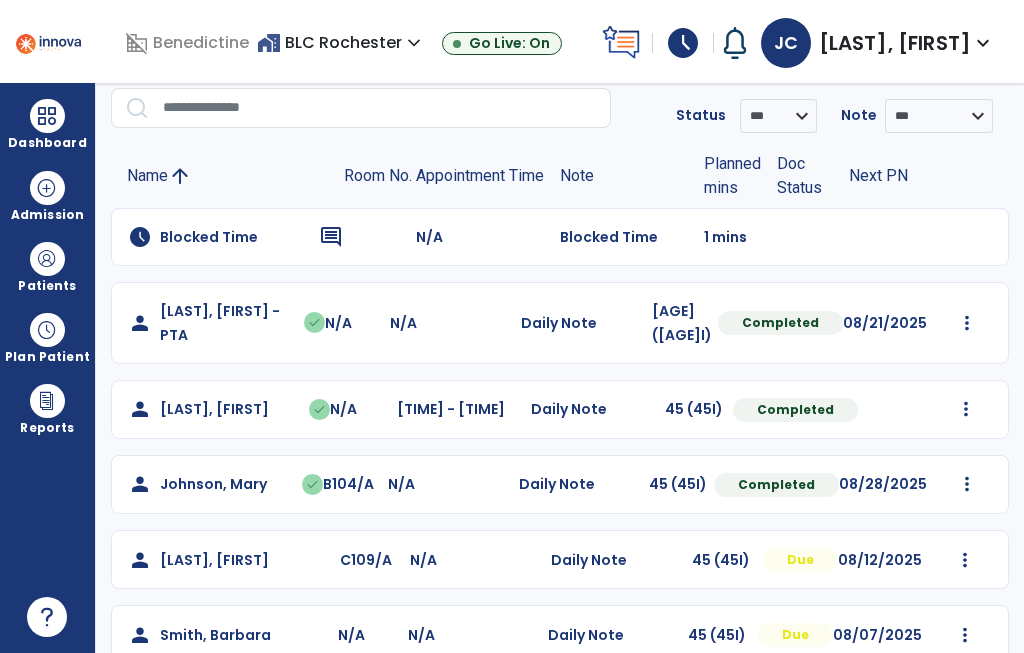 click at bounding box center (967, 323) 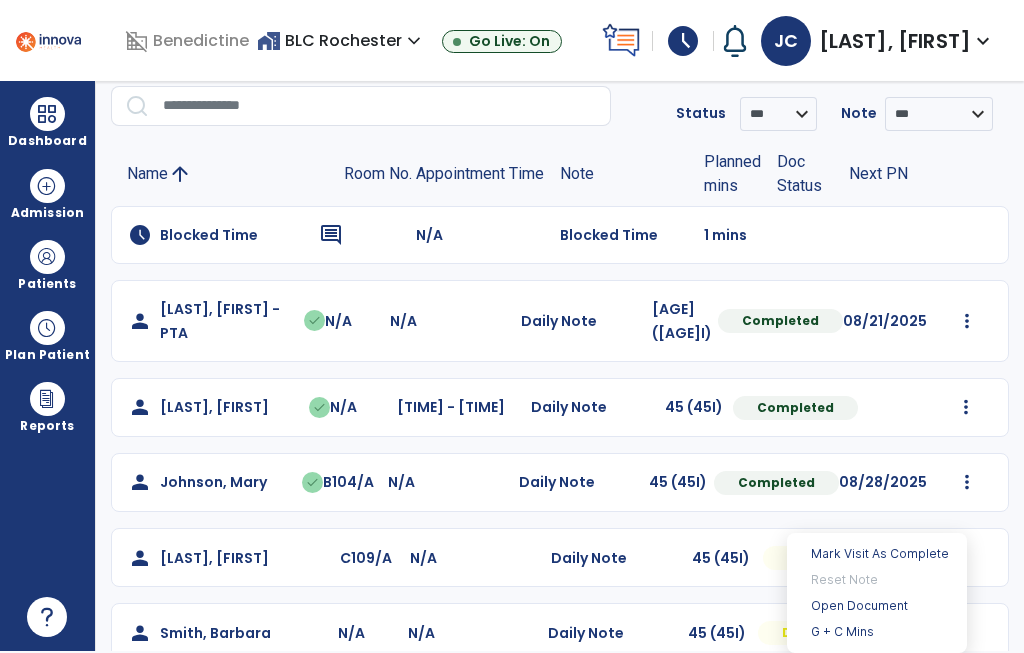 click on "Open Document" at bounding box center [877, 606] 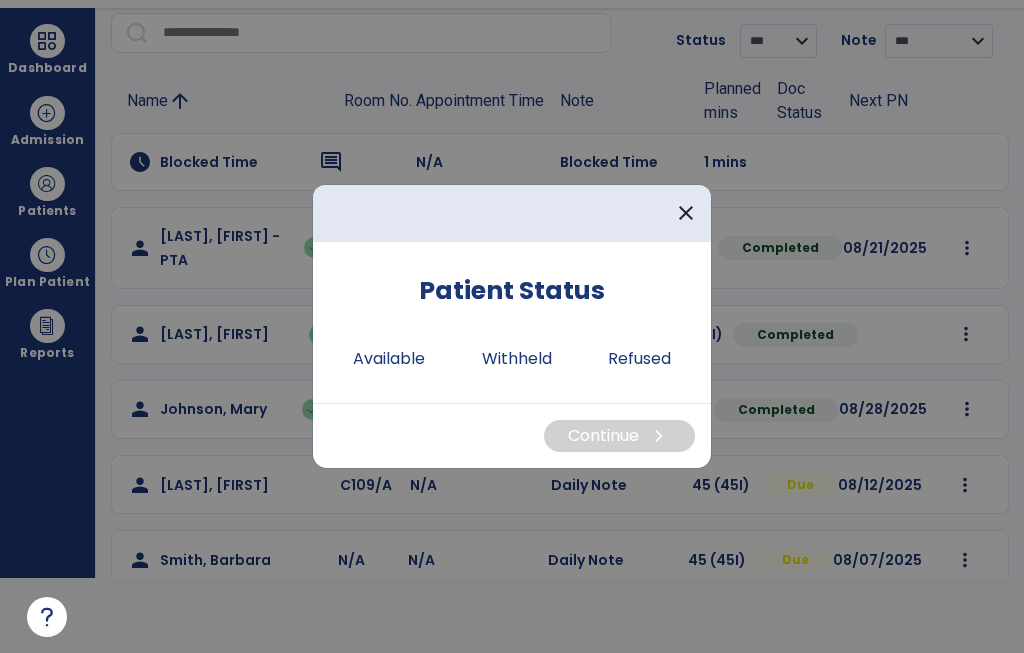 scroll, scrollTop: 0, scrollLeft: 0, axis: both 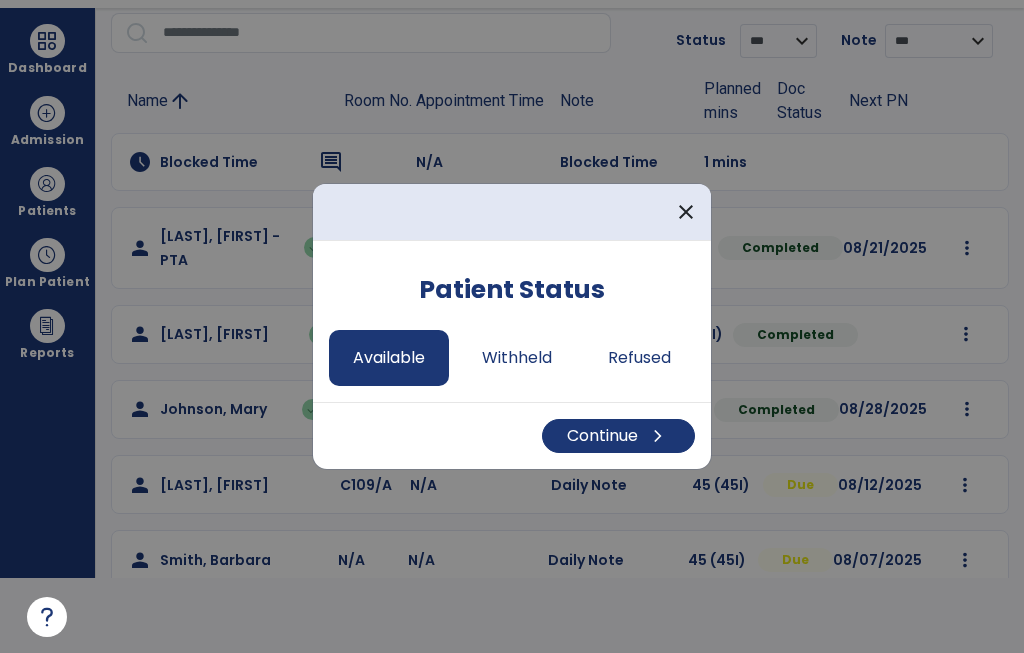 click on "Continue   chevron_right" at bounding box center (618, 436) 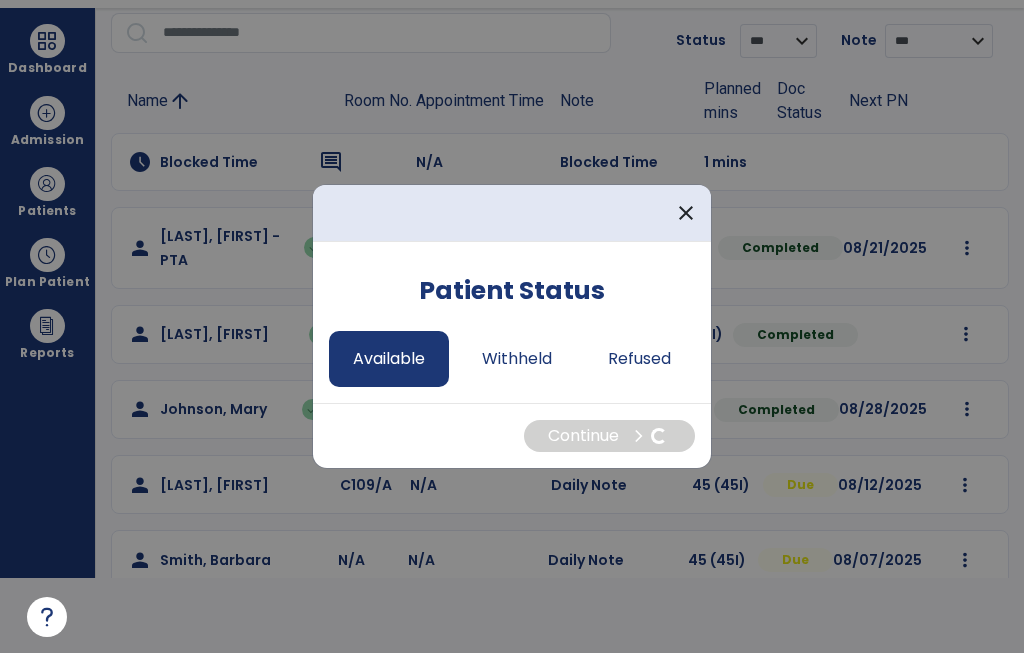 select on "*" 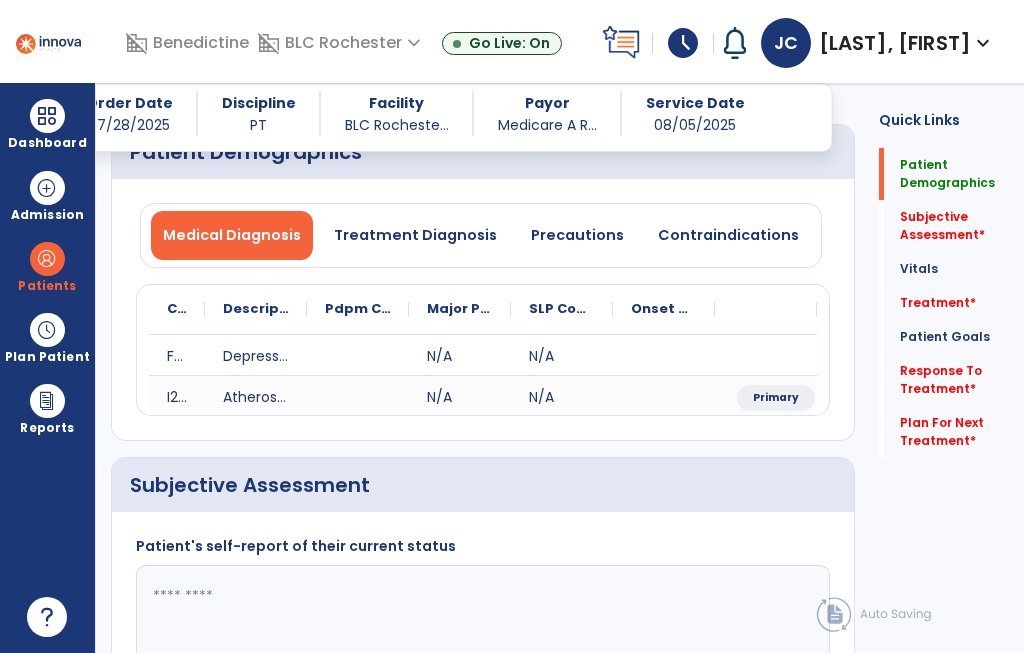 scroll, scrollTop: 75, scrollLeft: 0, axis: vertical 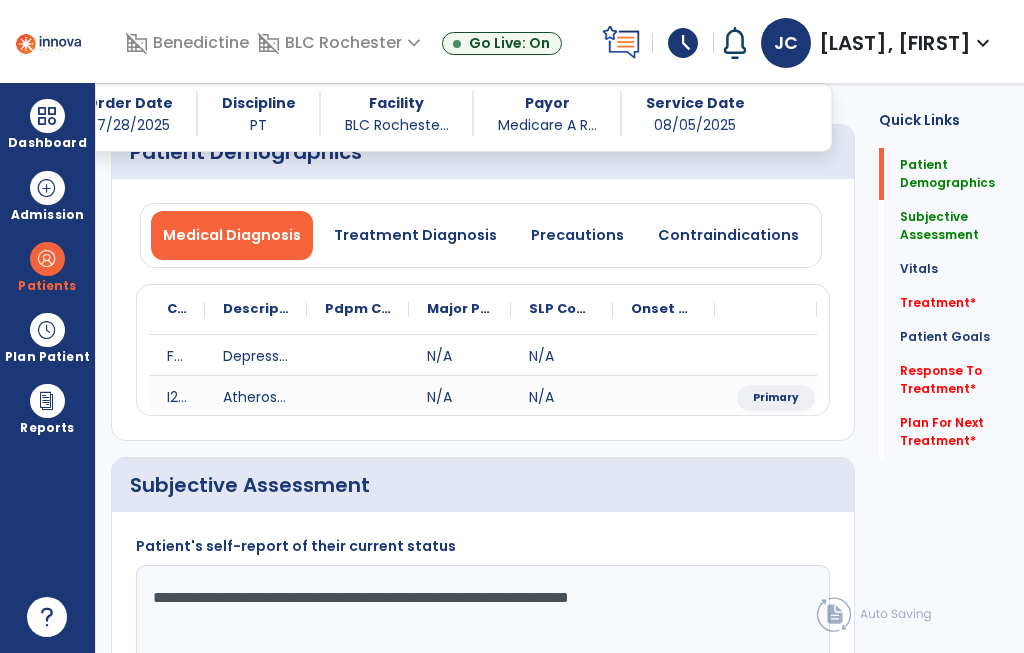 click on "**********" 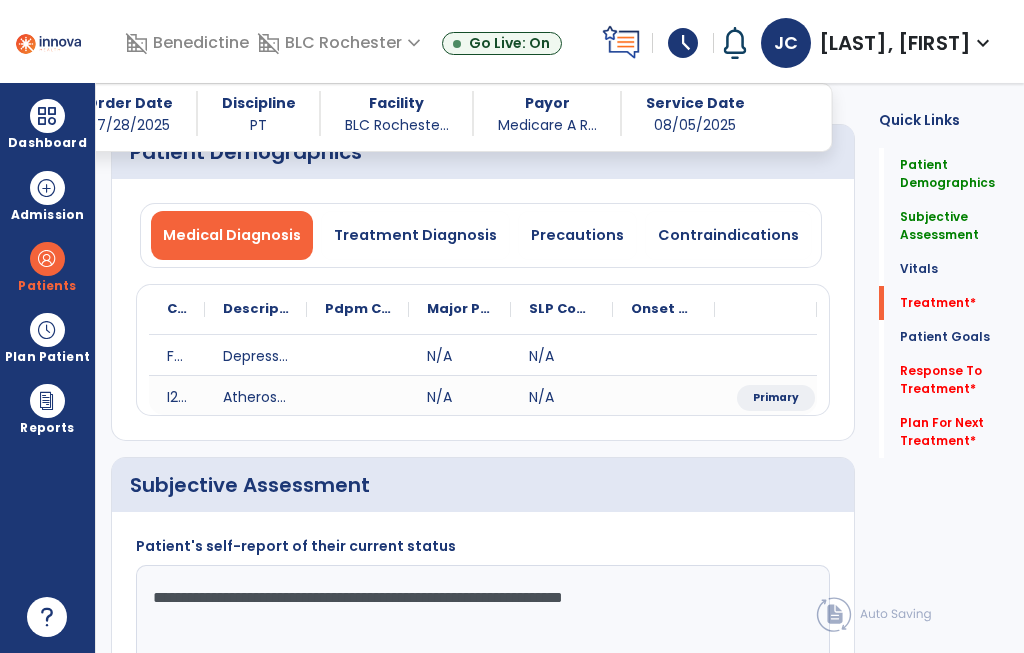 type on "**********" 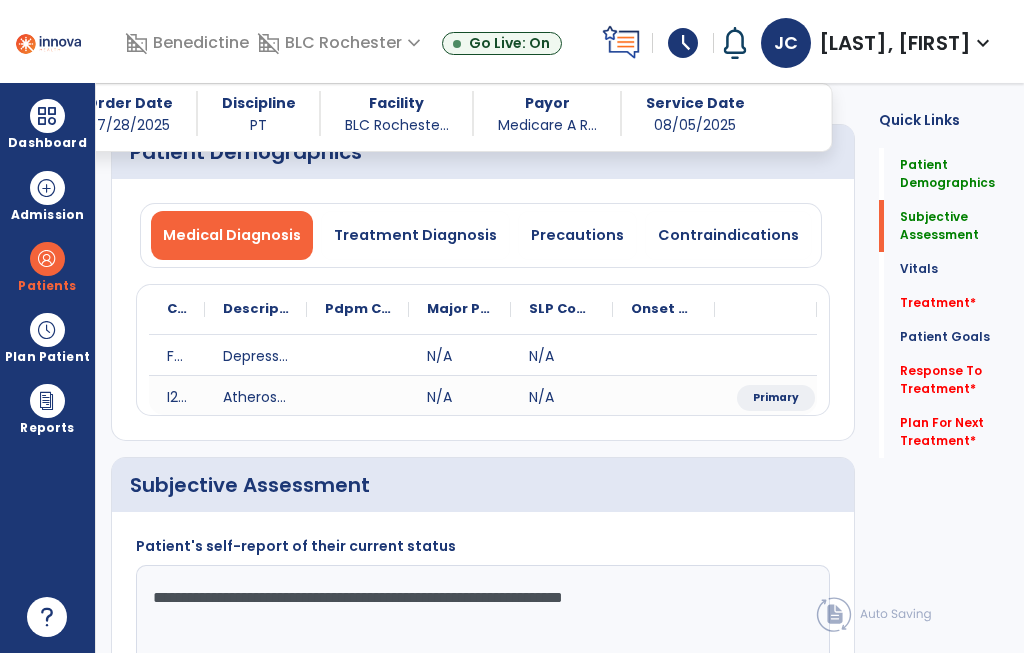 scroll, scrollTop: 1012, scrollLeft: 0, axis: vertical 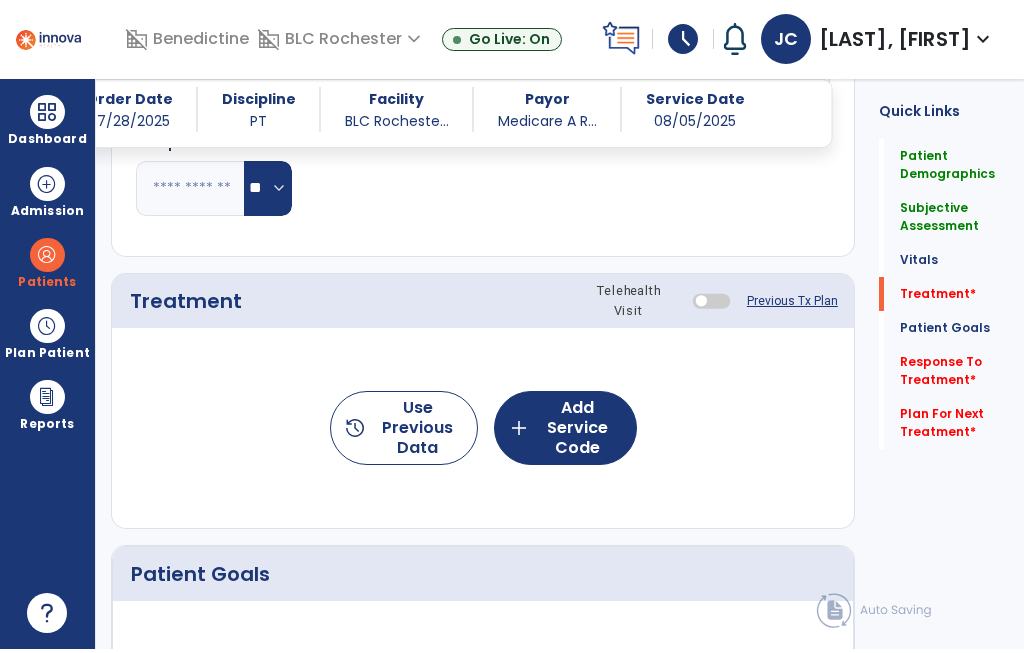 click on "add  Add Service Code" 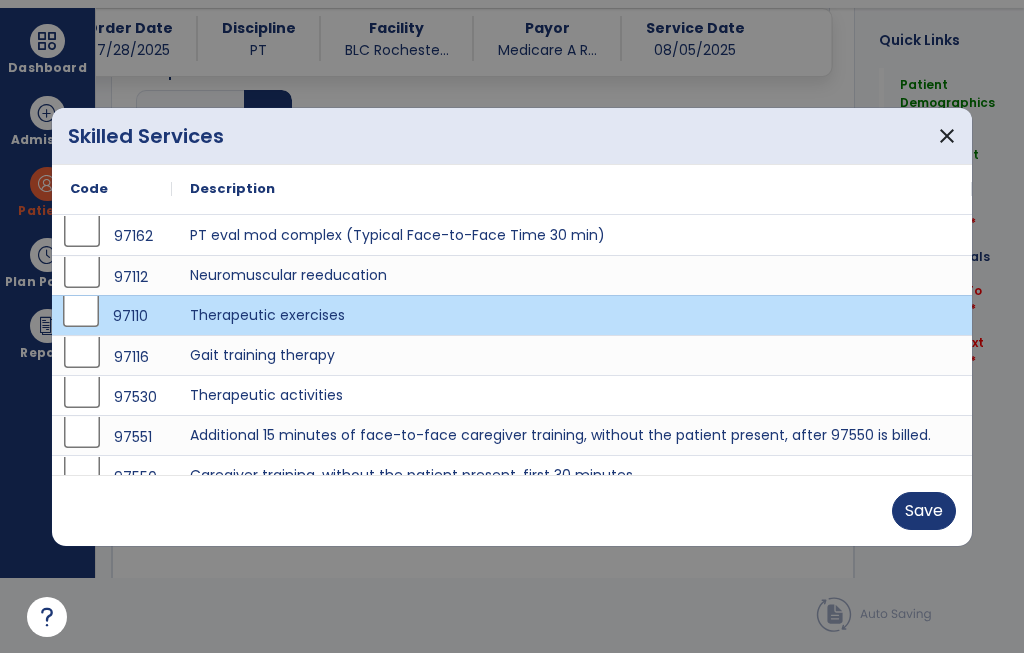 click on "Save" at bounding box center [924, 511] 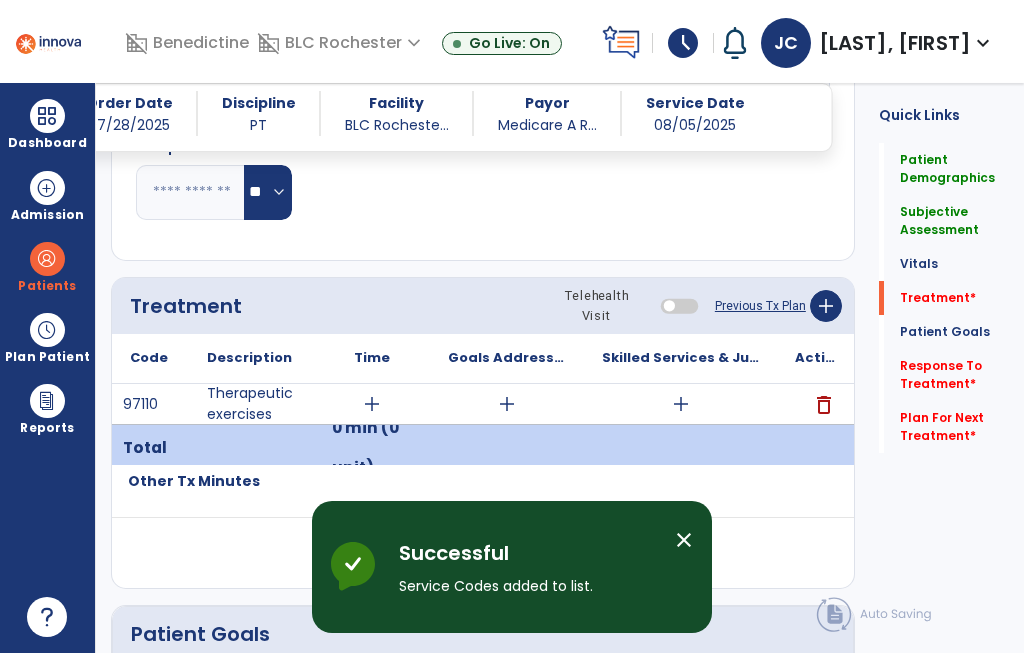 scroll, scrollTop: 75, scrollLeft: 0, axis: vertical 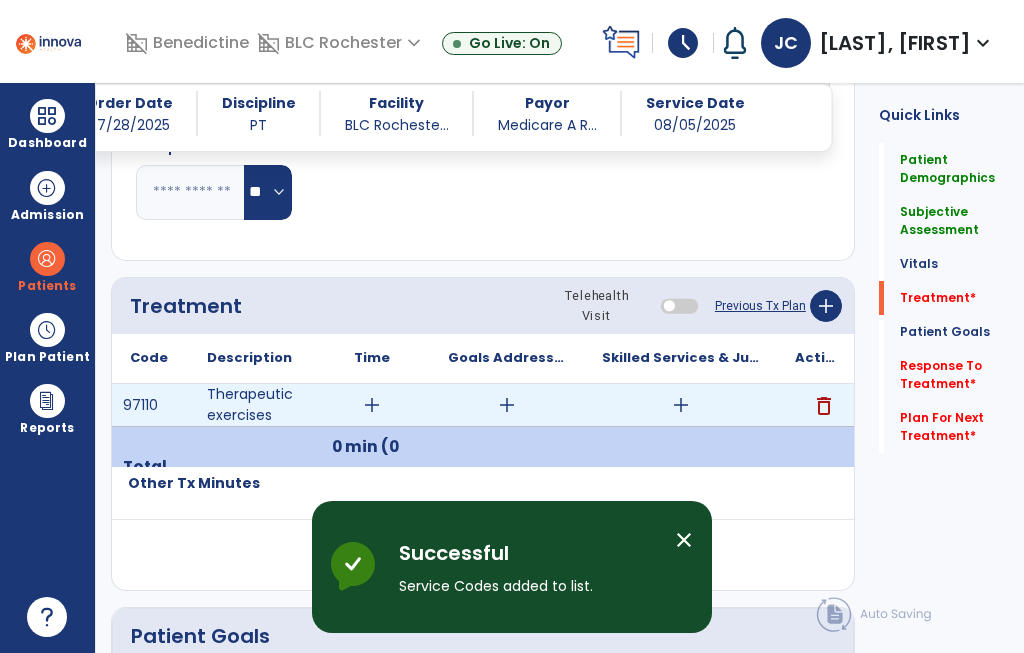 click on "add" at bounding box center [372, 405] 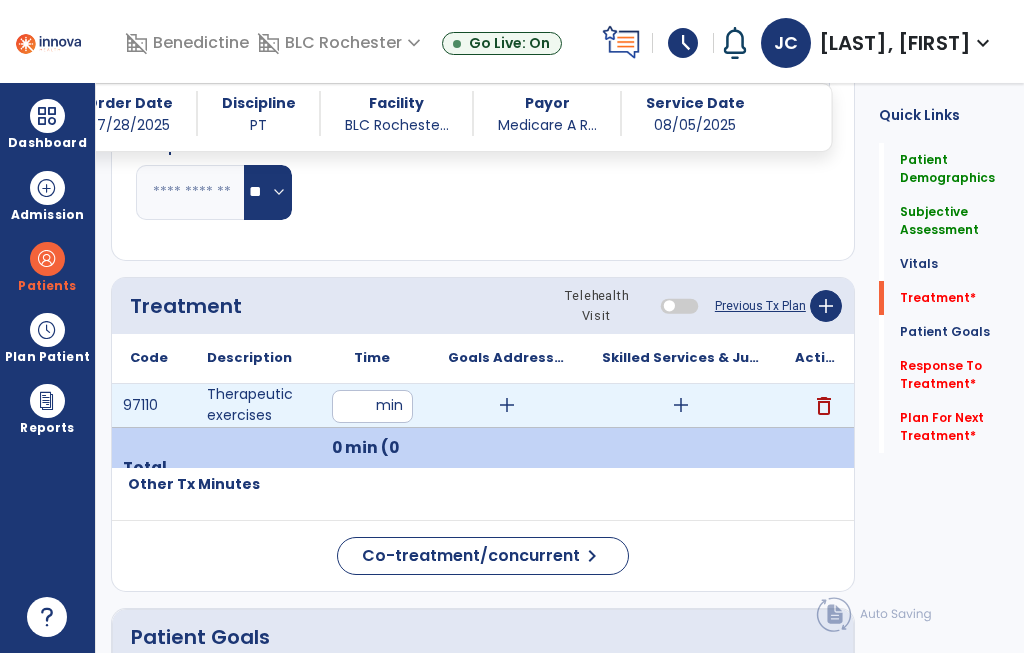 scroll, scrollTop: 7, scrollLeft: 0, axis: vertical 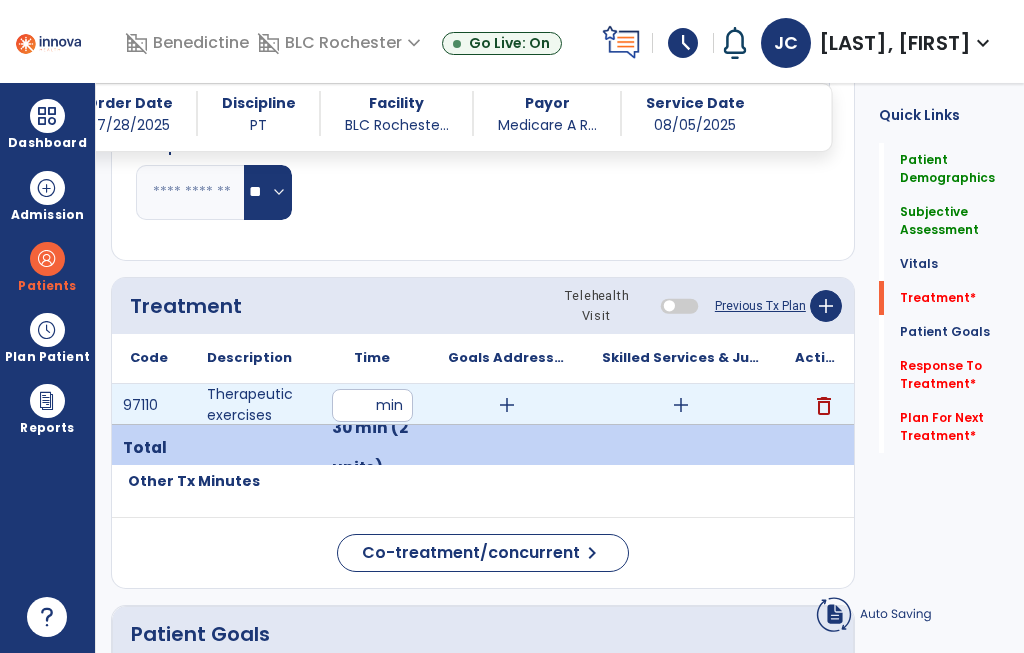 click on "add" at bounding box center (681, 405) 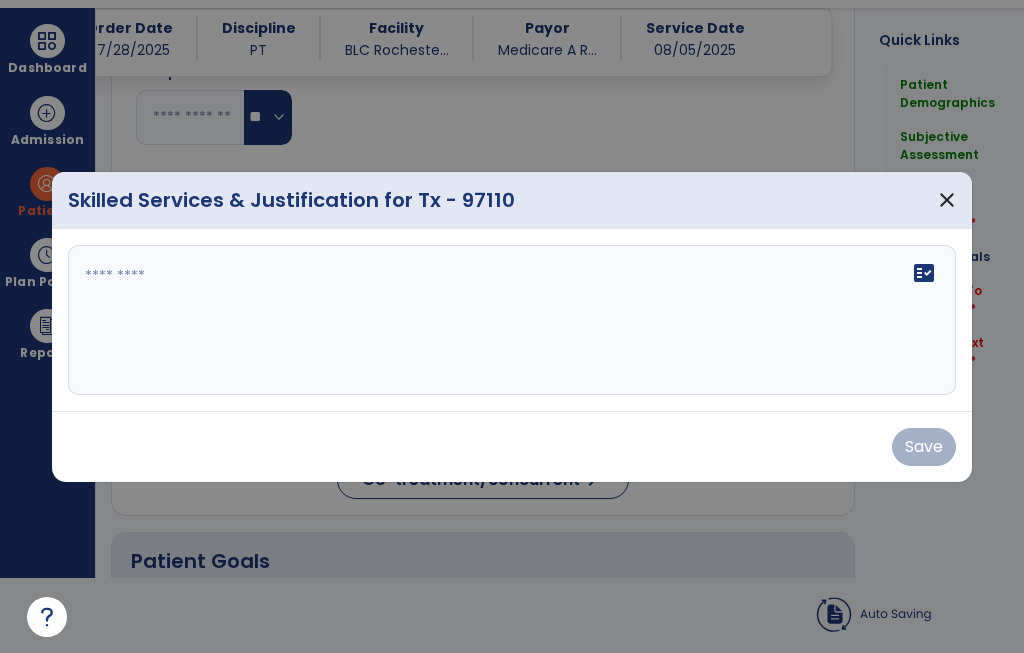 scroll, scrollTop: 0, scrollLeft: 0, axis: both 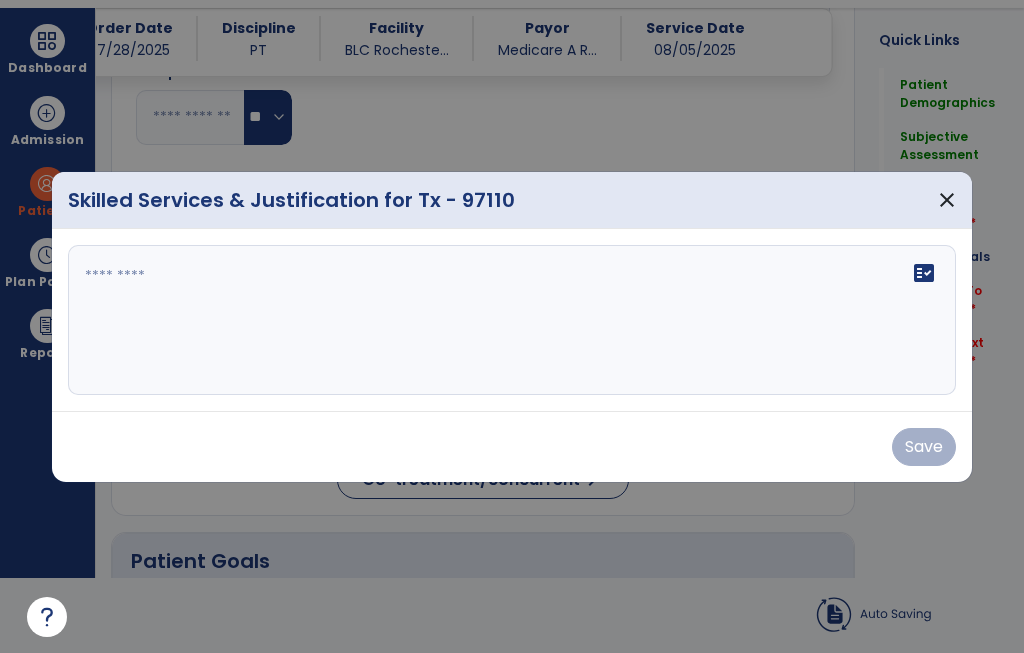 click on "fact_check" at bounding box center (512, 320) 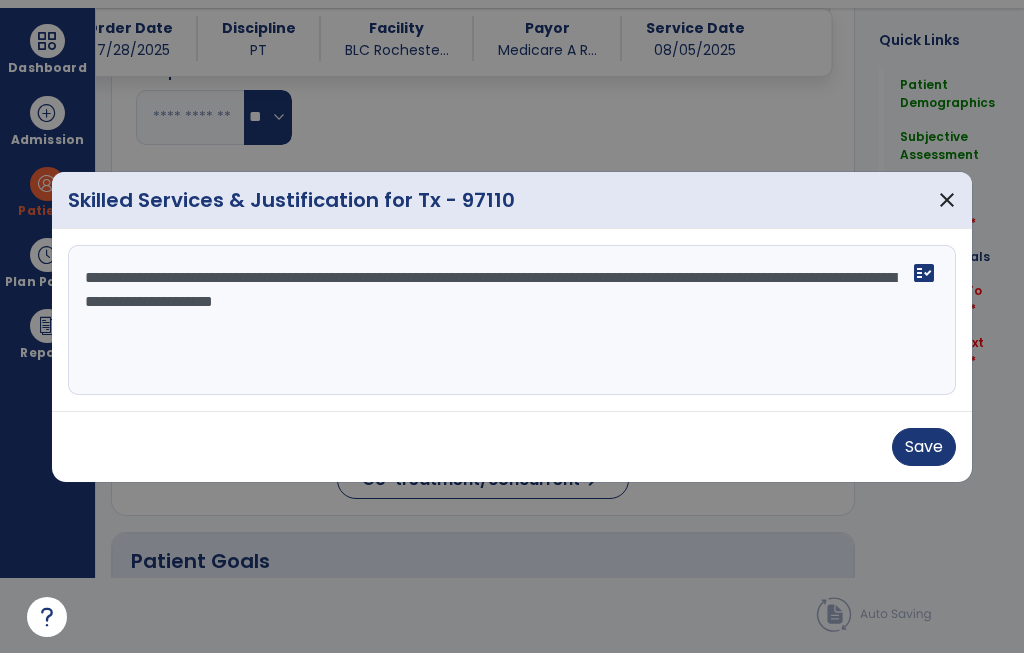 type on "**********" 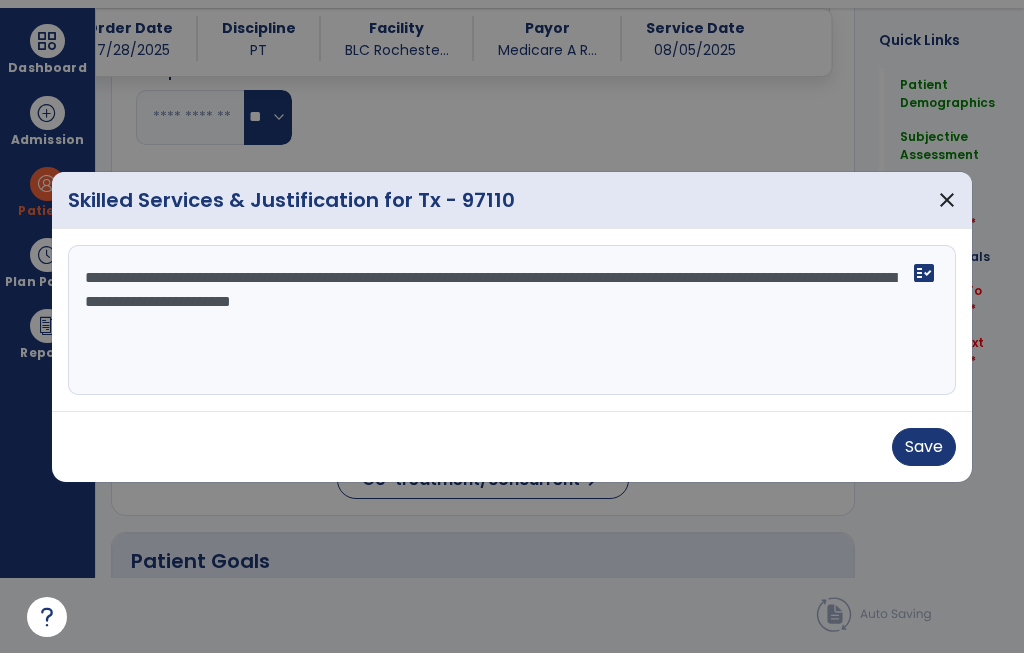 click on "Save" at bounding box center (924, 447) 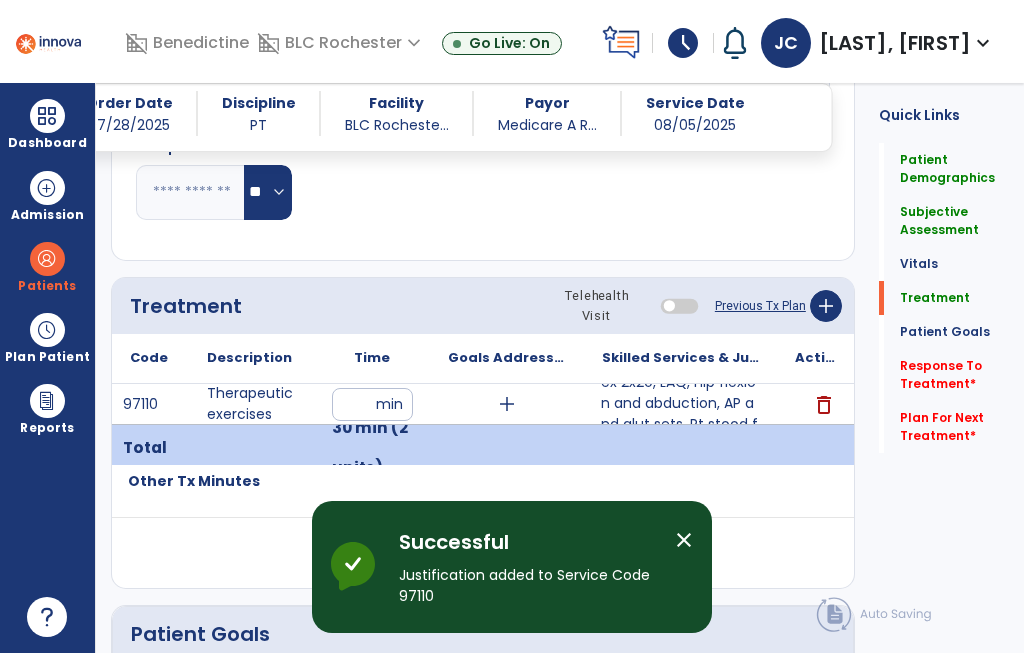 scroll, scrollTop: 75, scrollLeft: 0, axis: vertical 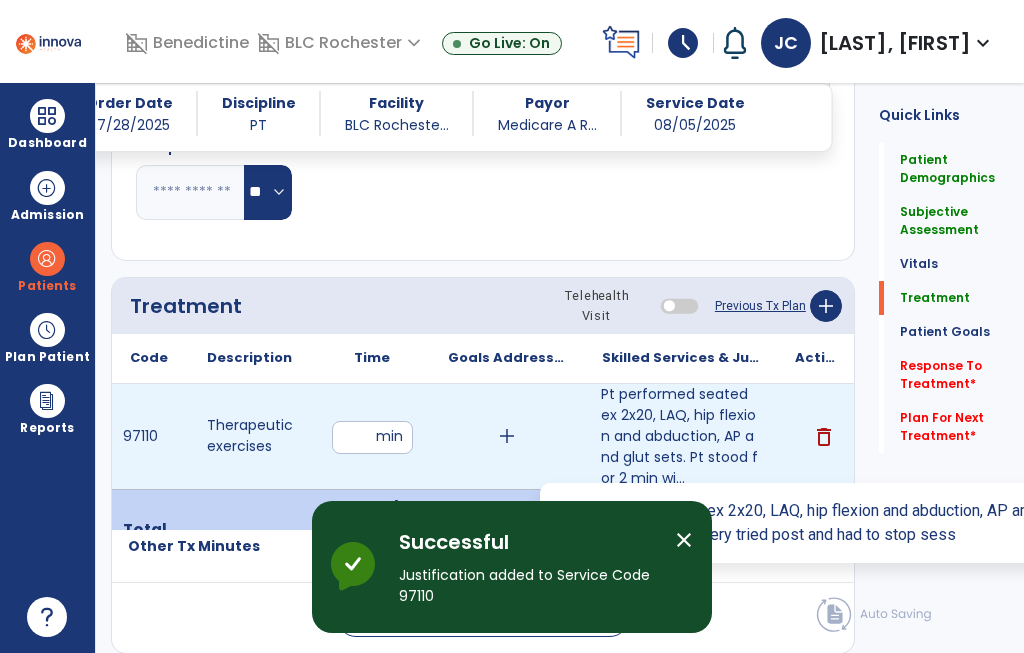 click on "Pt performed seated ex 2x20, LAQ, hip flexion and abduction, AP and glut sets. Pt stood for 2 min wi..." at bounding box center [680, 436] 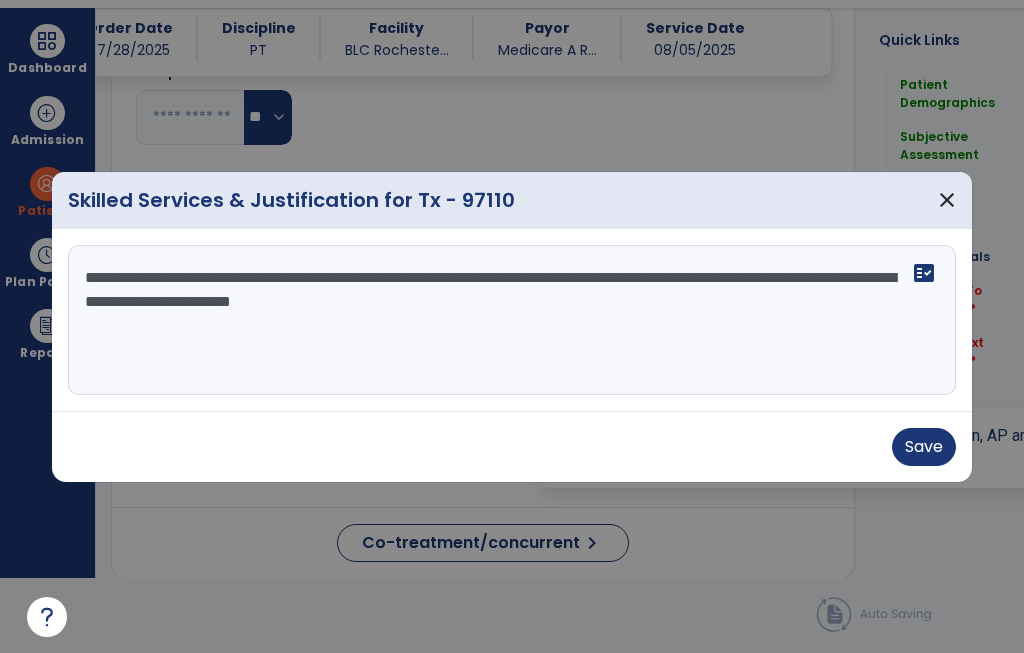 scroll, scrollTop: 0, scrollLeft: 0, axis: both 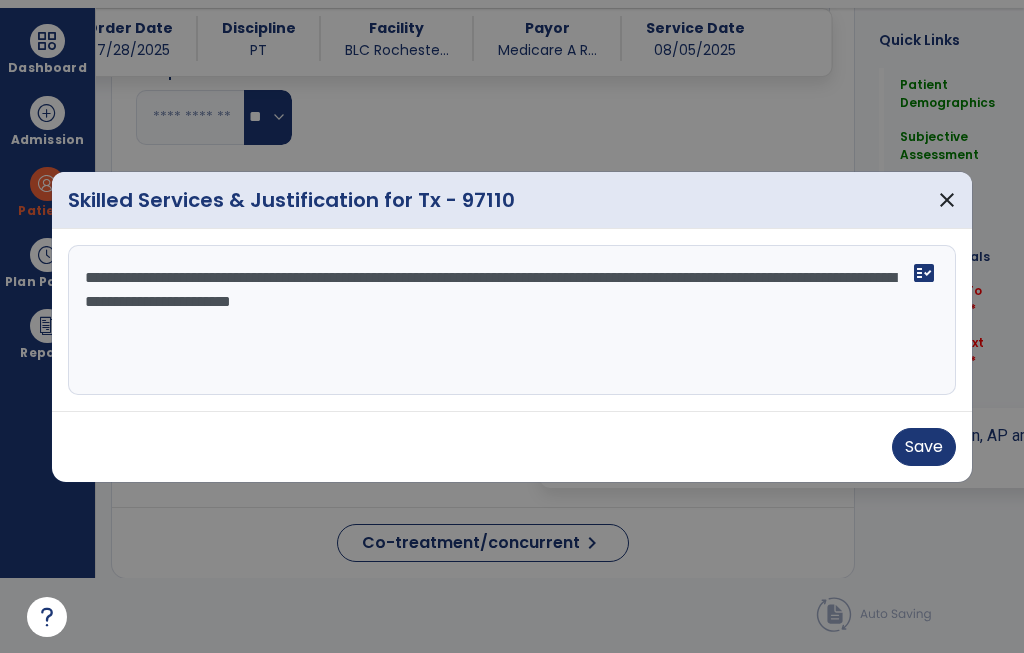 click on "**********" at bounding box center (512, 320) 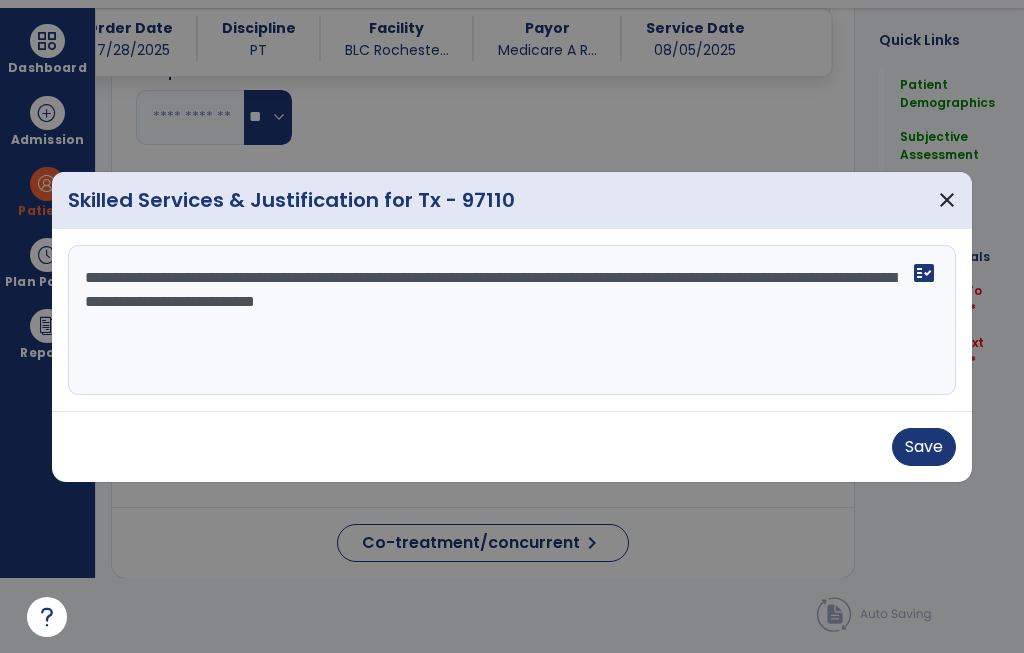 type on "**********" 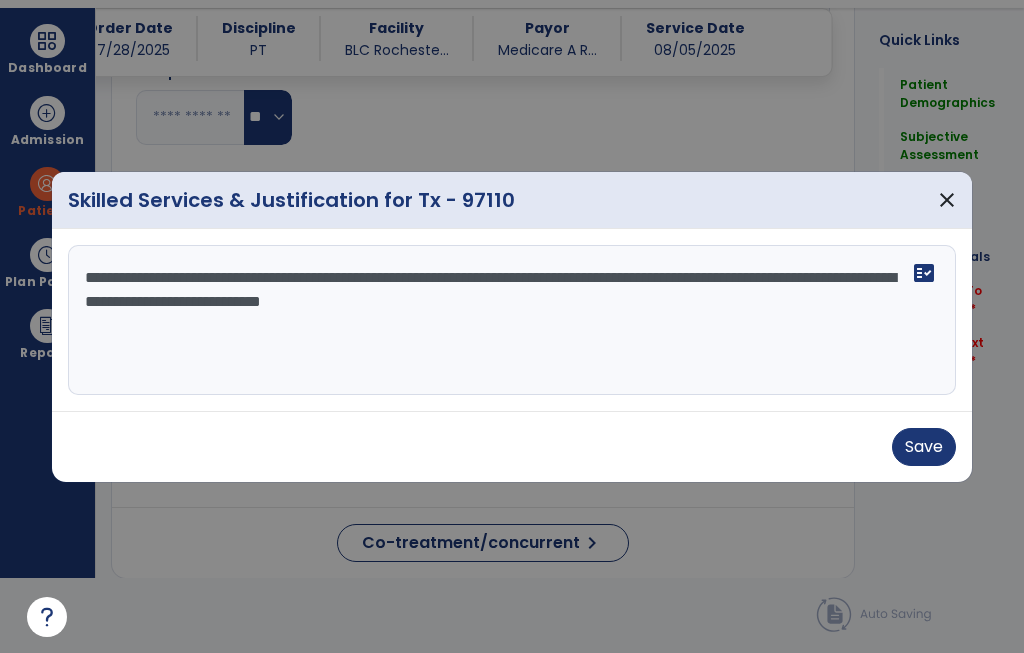 click on "Save" at bounding box center (924, 447) 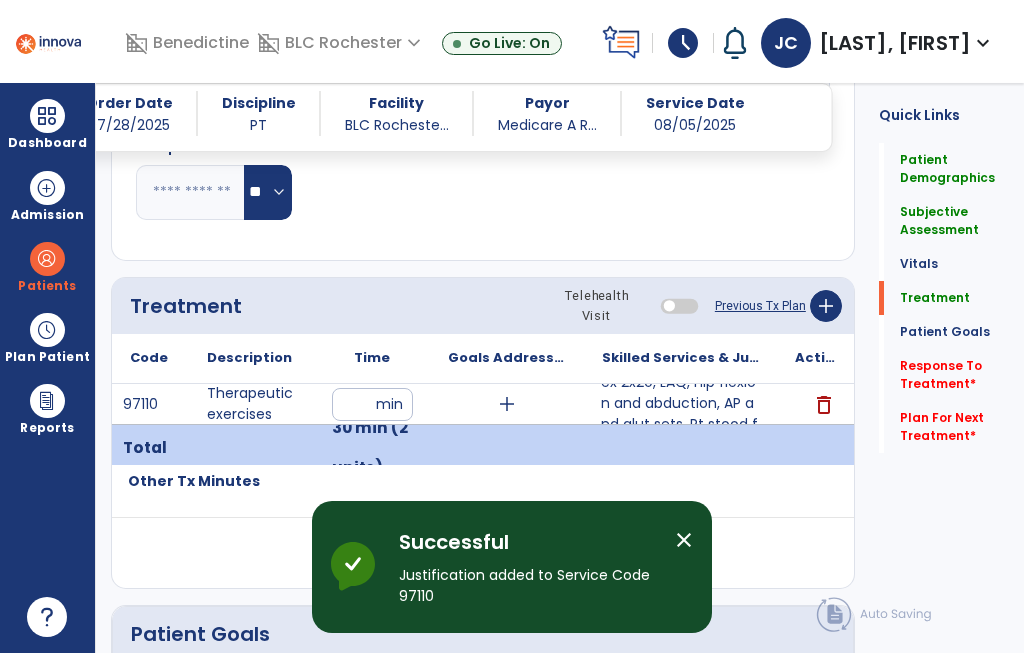 scroll, scrollTop: 75, scrollLeft: 0, axis: vertical 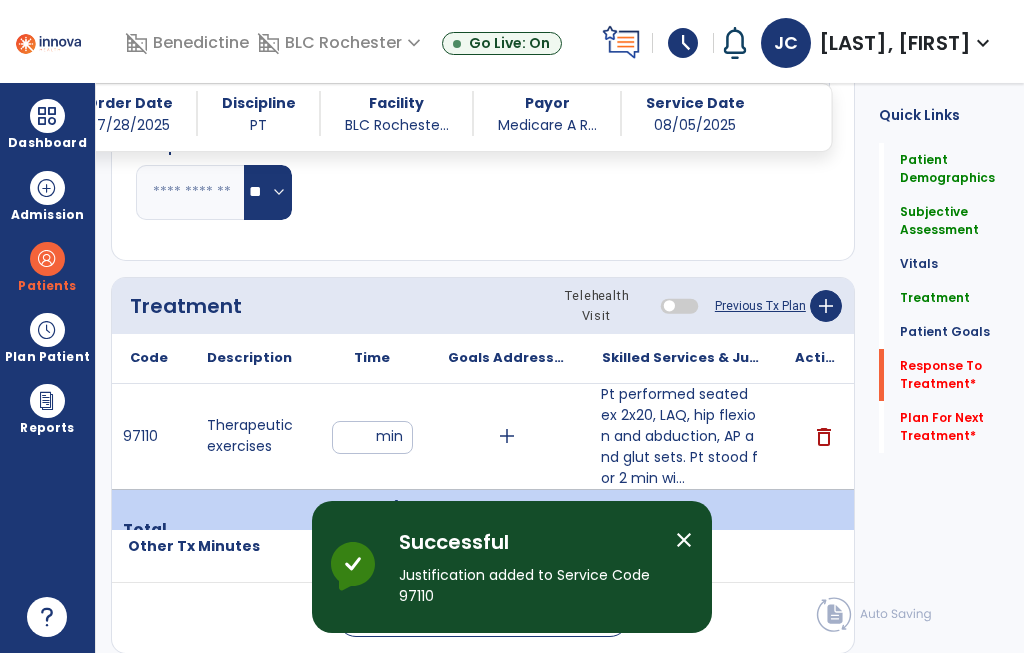click on "Response To Treatment   *" 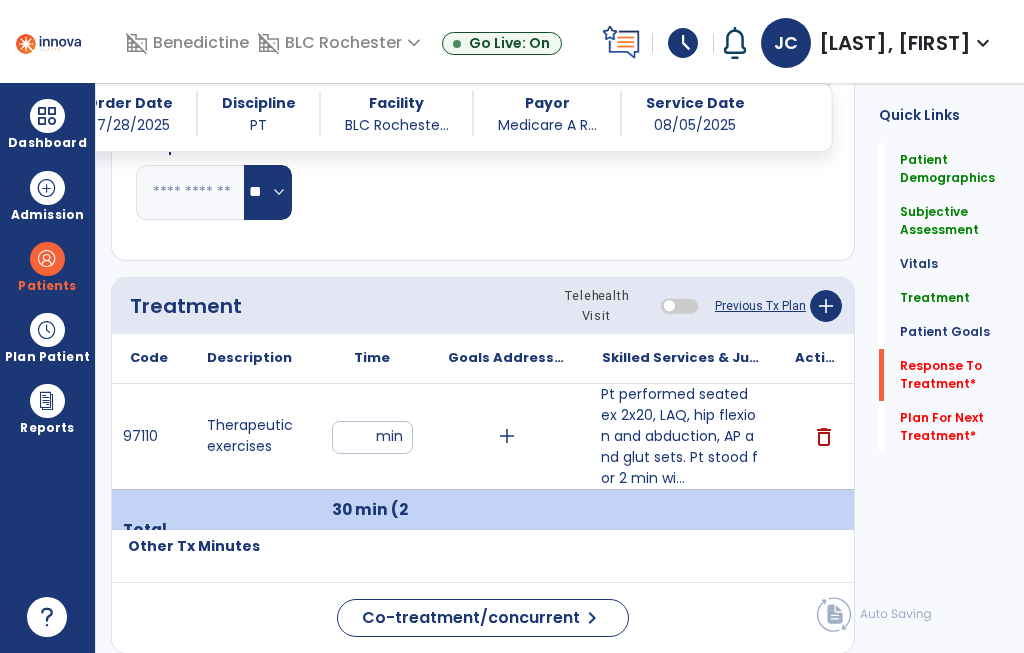 scroll, scrollTop: 2430, scrollLeft: 0, axis: vertical 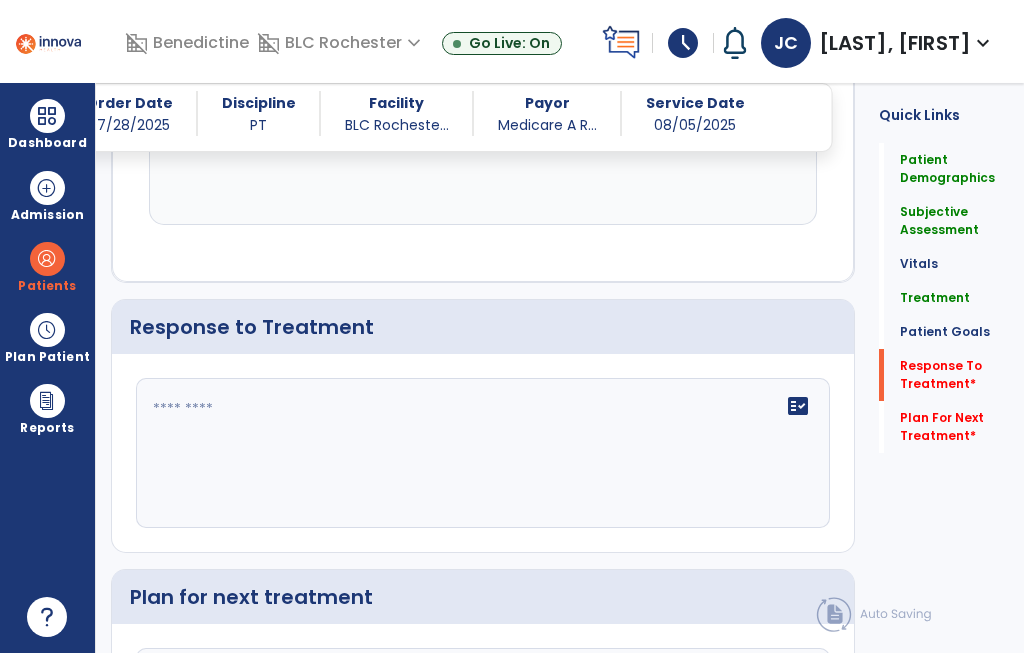 click on "fact_check" 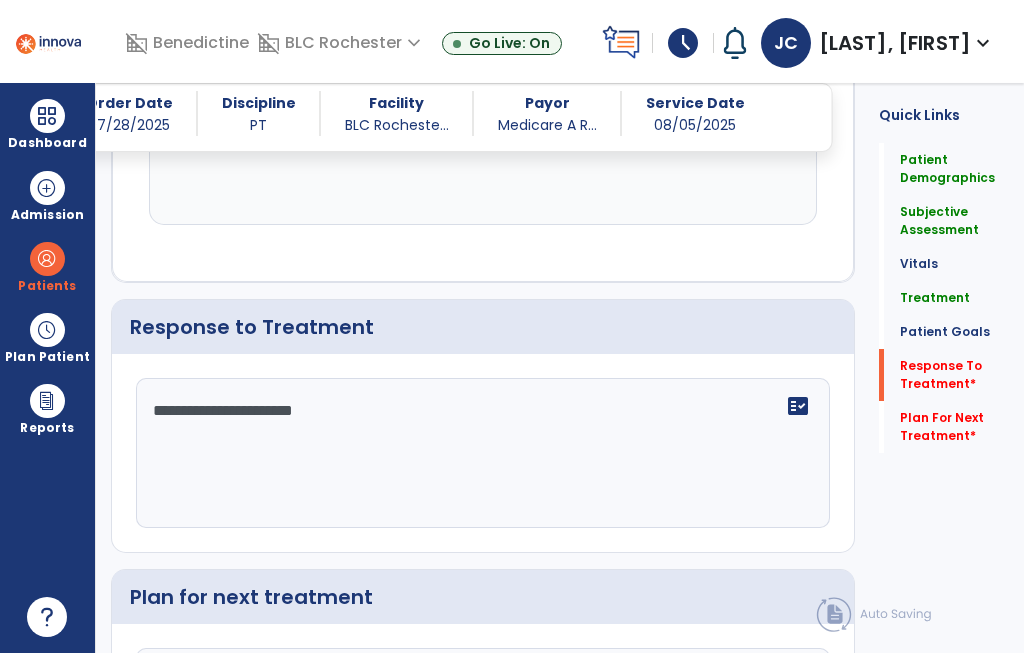 scroll, scrollTop: 2532, scrollLeft: 0, axis: vertical 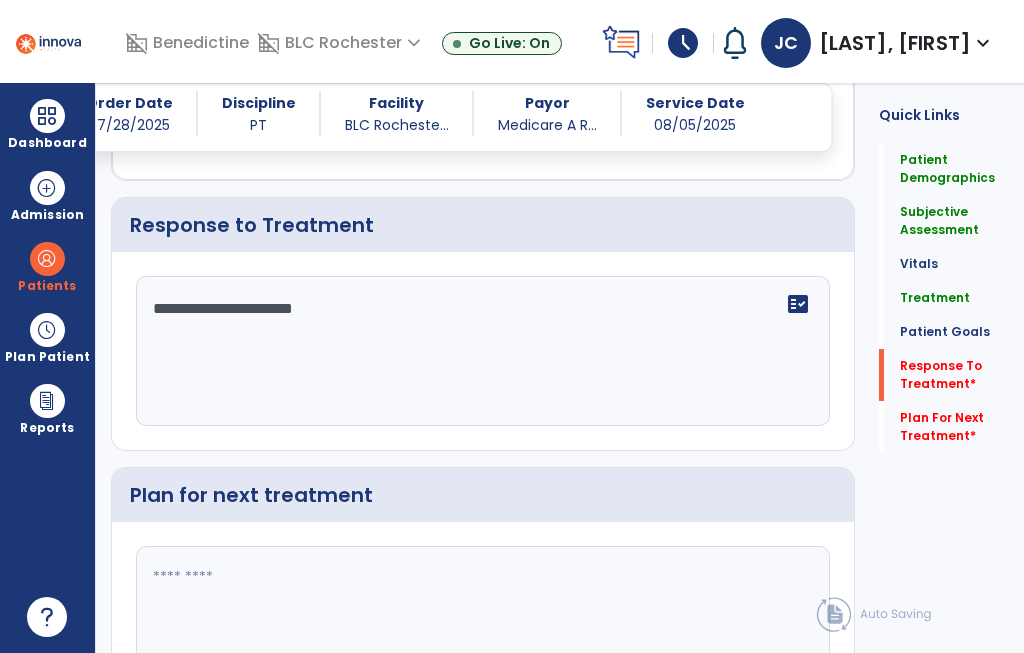 type on "**********" 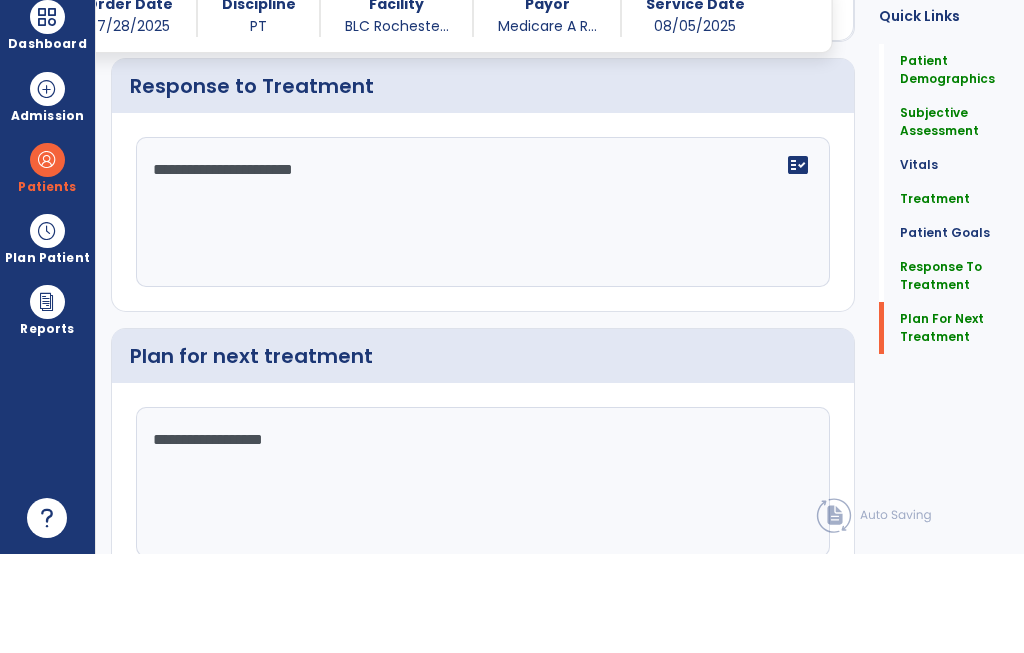 scroll, scrollTop: 2571, scrollLeft: 0, axis: vertical 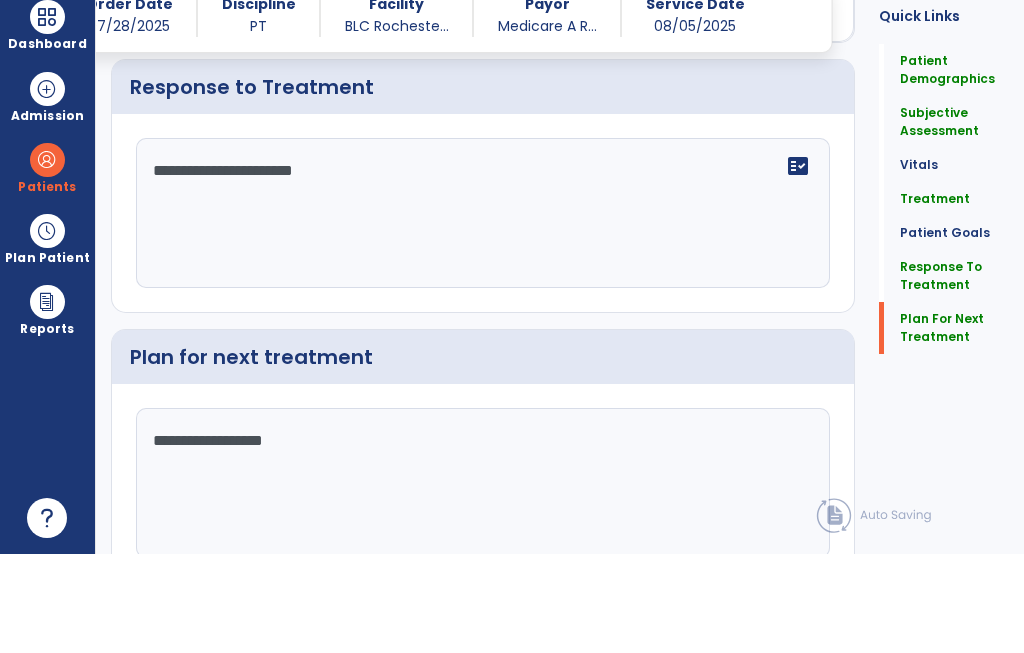 type on "**********" 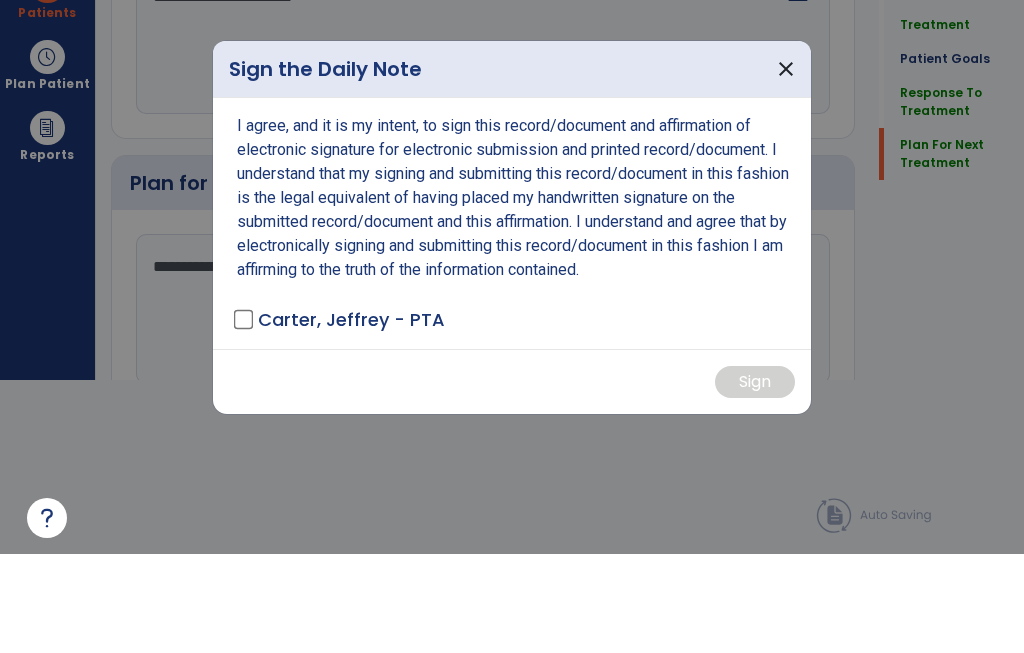 scroll, scrollTop: 0, scrollLeft: 0, axis: both 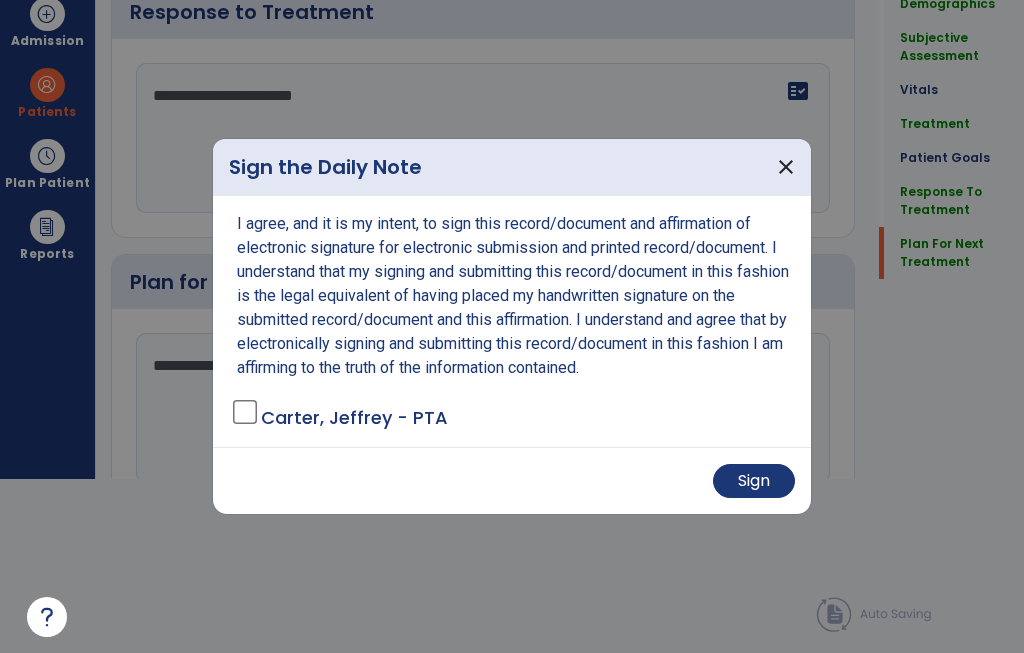 click on "Sign" at bounding box center (754, 481) 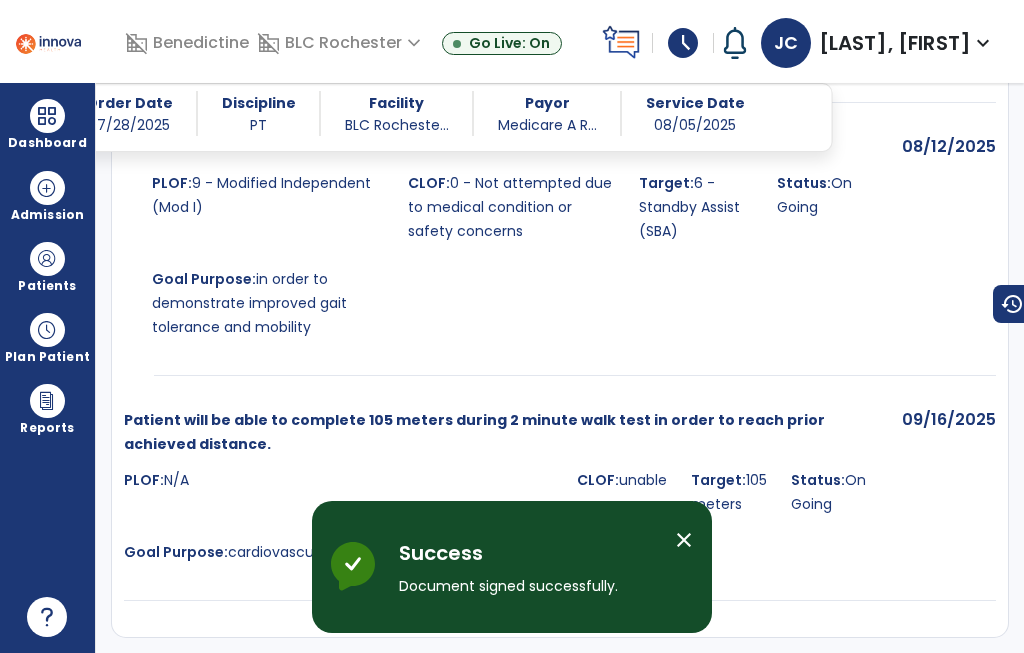 scroll, scrollTop: 75, scrollLeft: 0, axis: vertical 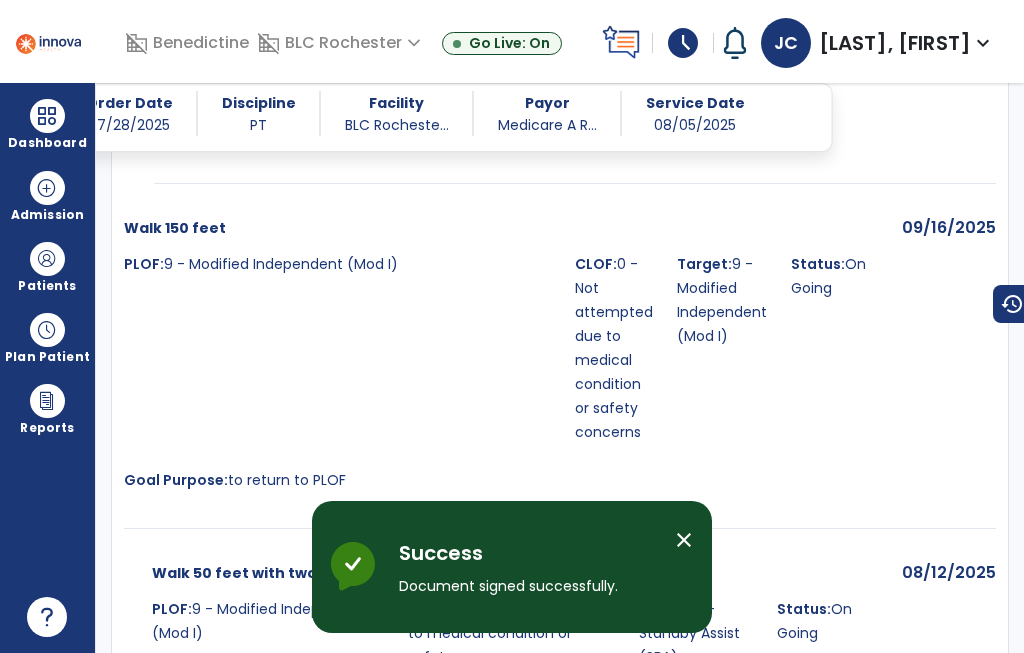 click at bounding box center (47, 116) 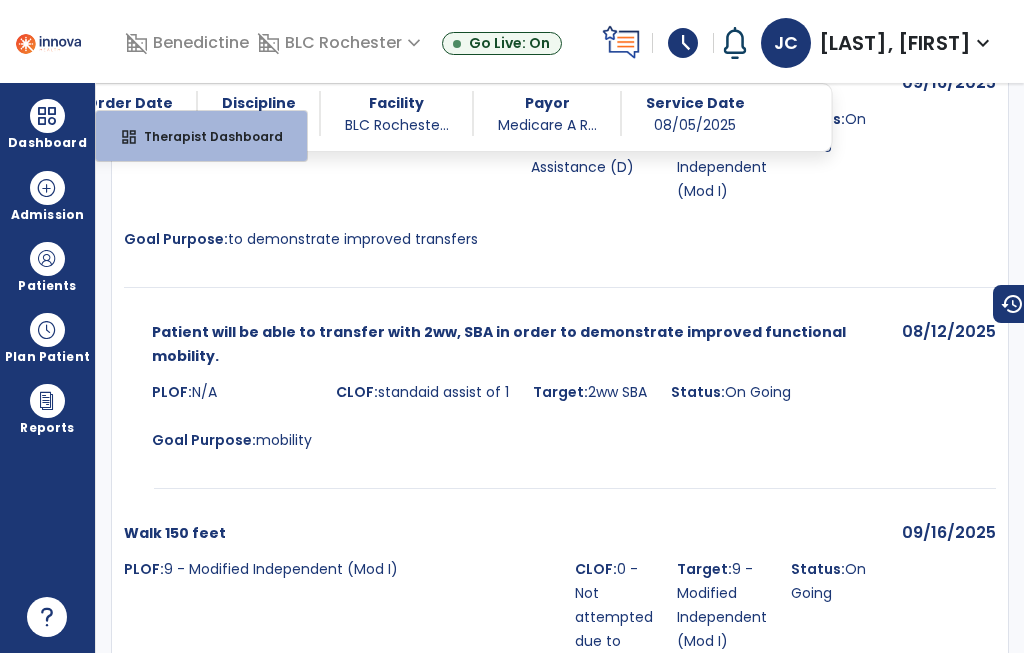 click on "Therapist Dashboard" at bounding box center [205, 136] 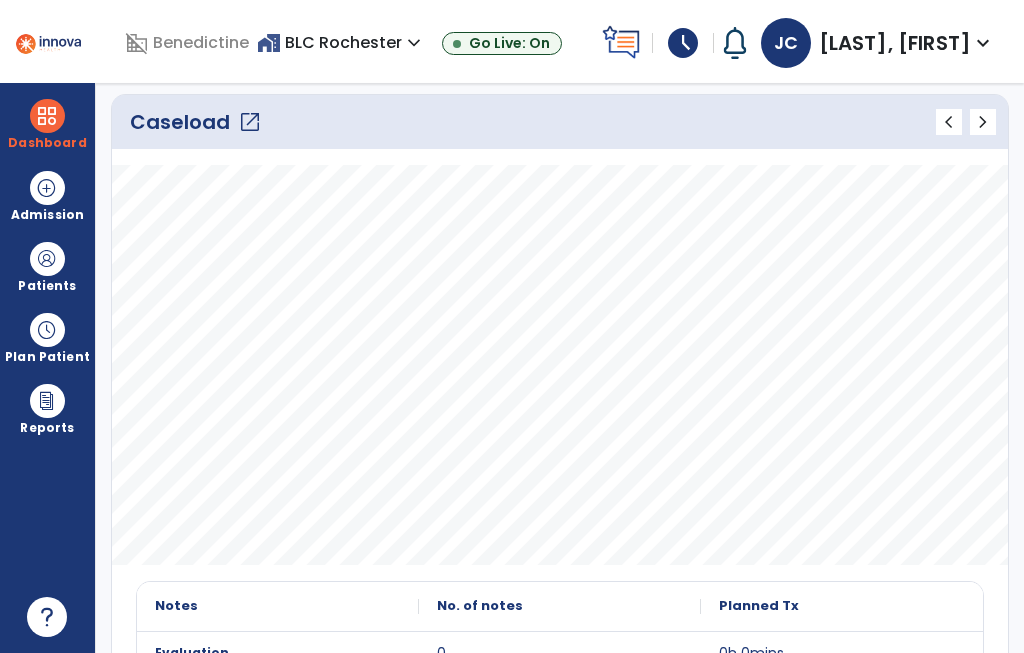 scroll, scrollTop: 329, scrollLeft: 0, axis: vertical 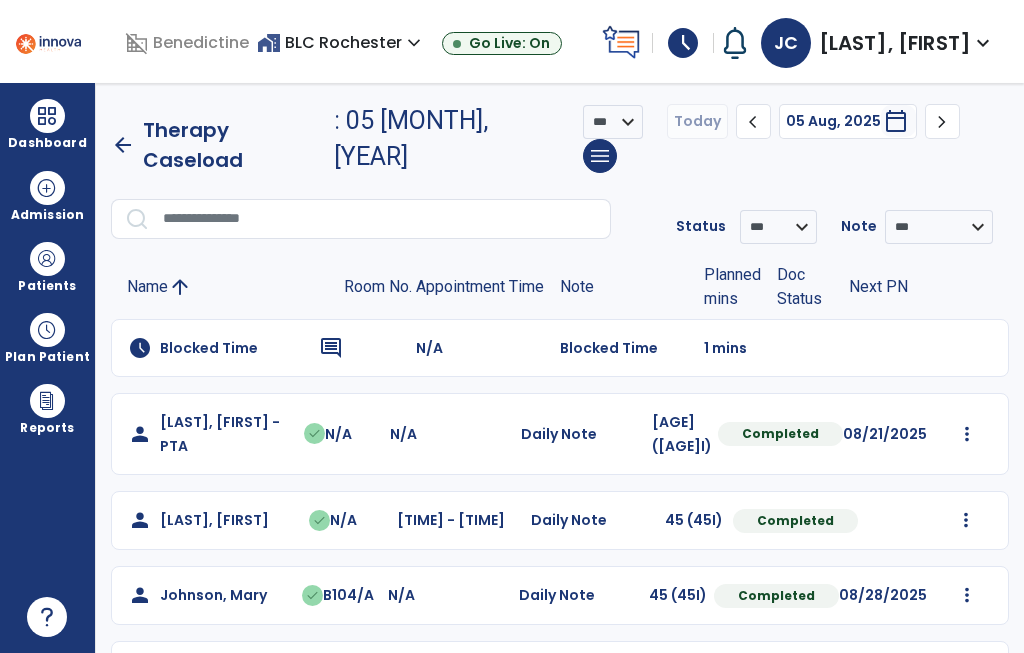 click at bounding box center (47, 116) 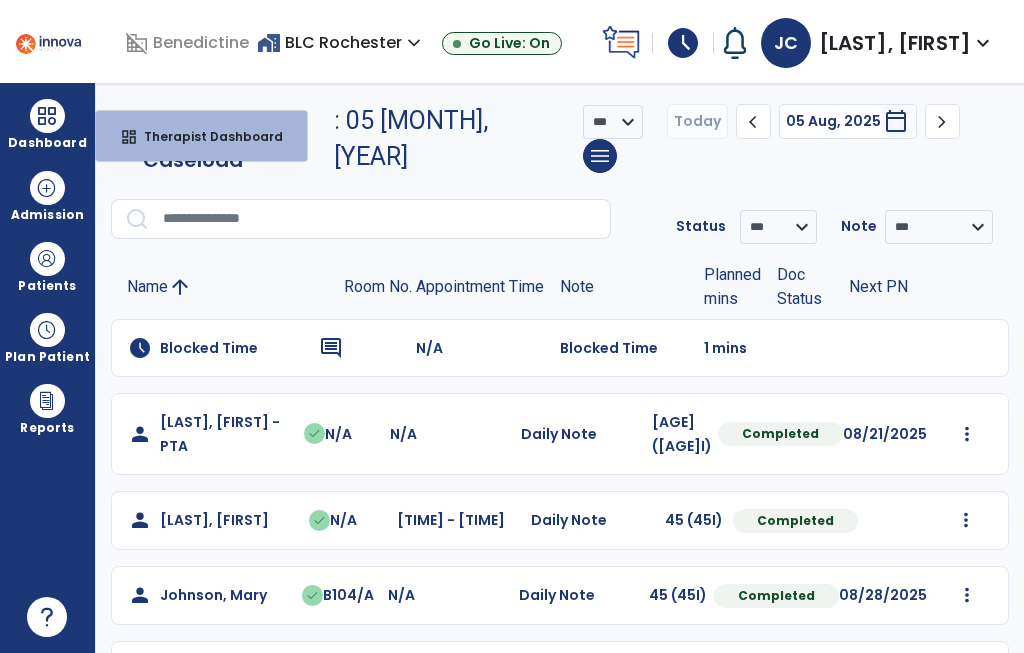 click on "Therapist Dashboard" at bounding box center (205, 136) 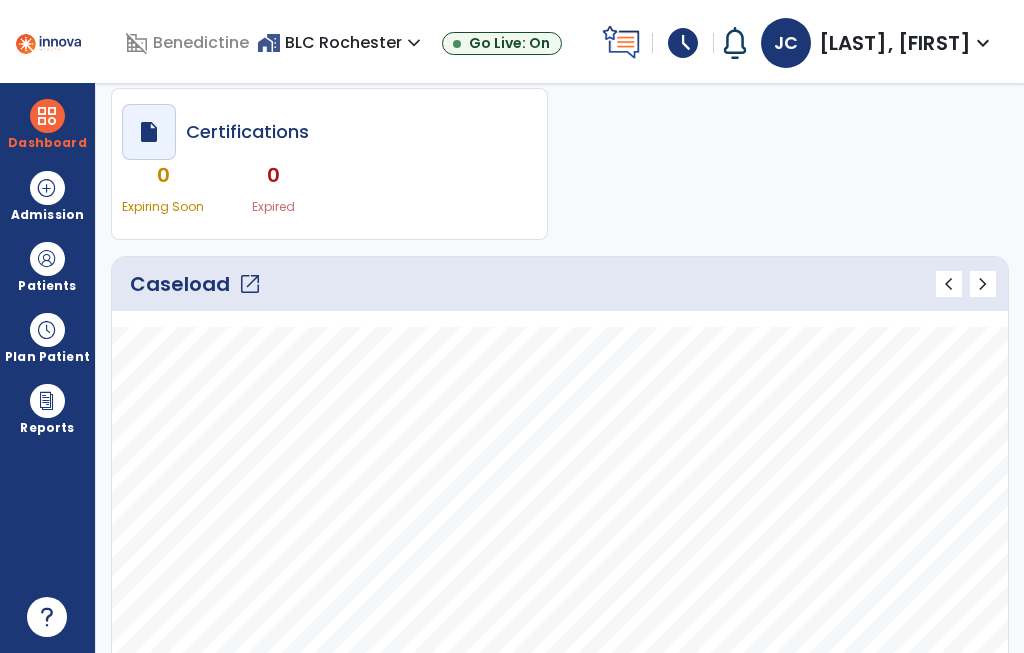 scroll, scrollTop: 166, scrollLeft: 0, axis: vertical 